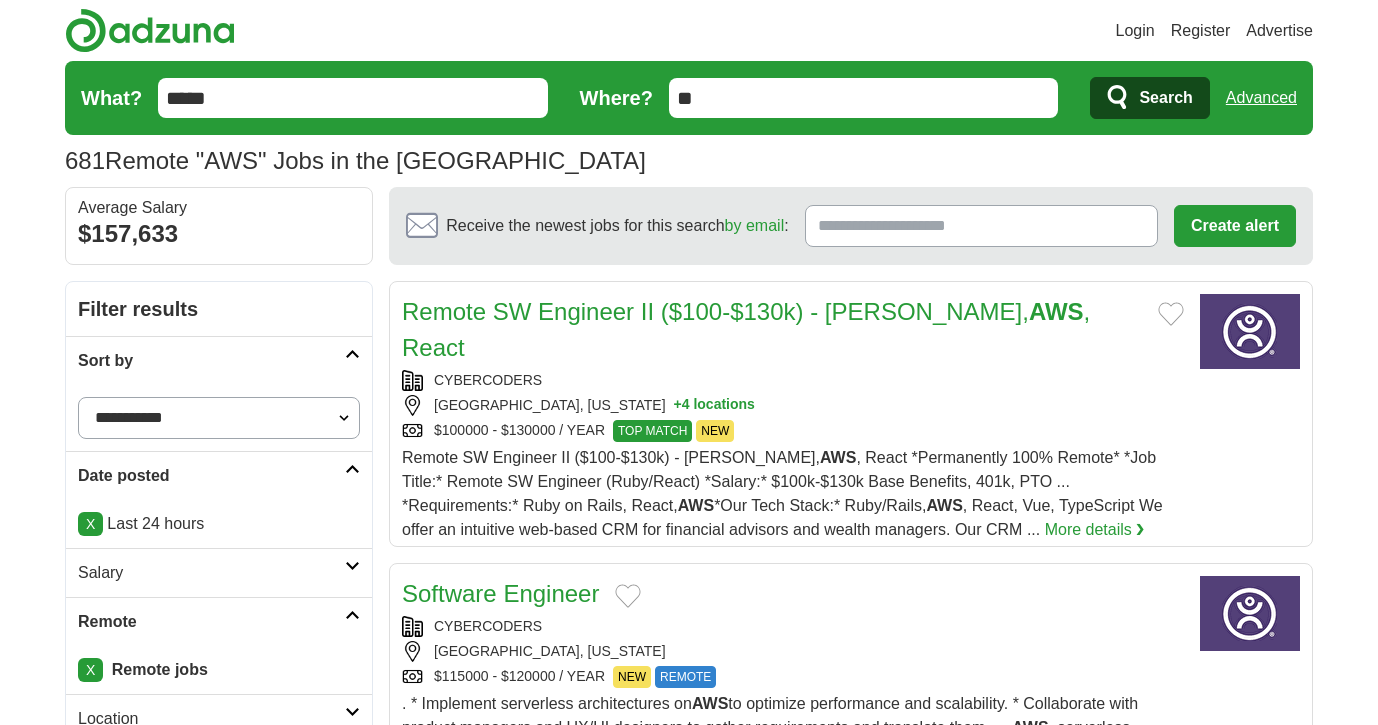 scroll, scrollTop: 0, scrollLeft: 0, axis: both 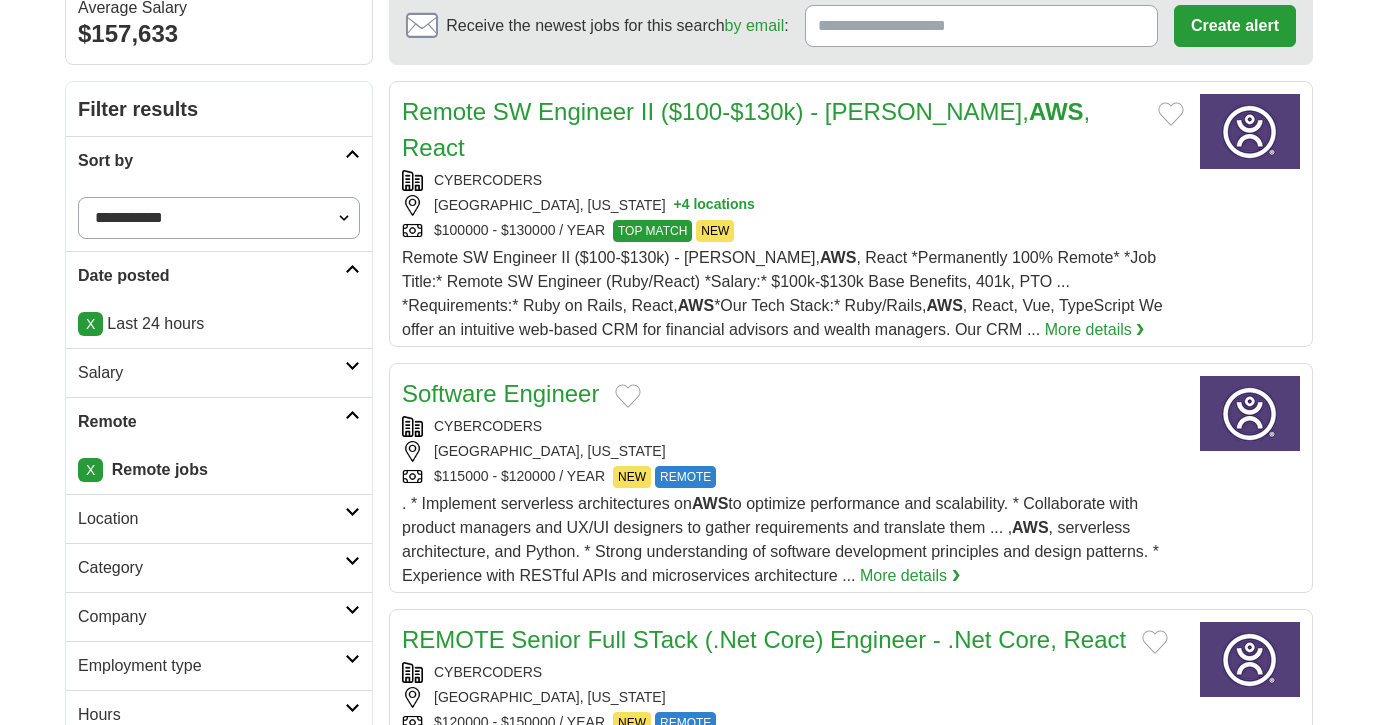 select on "**********" 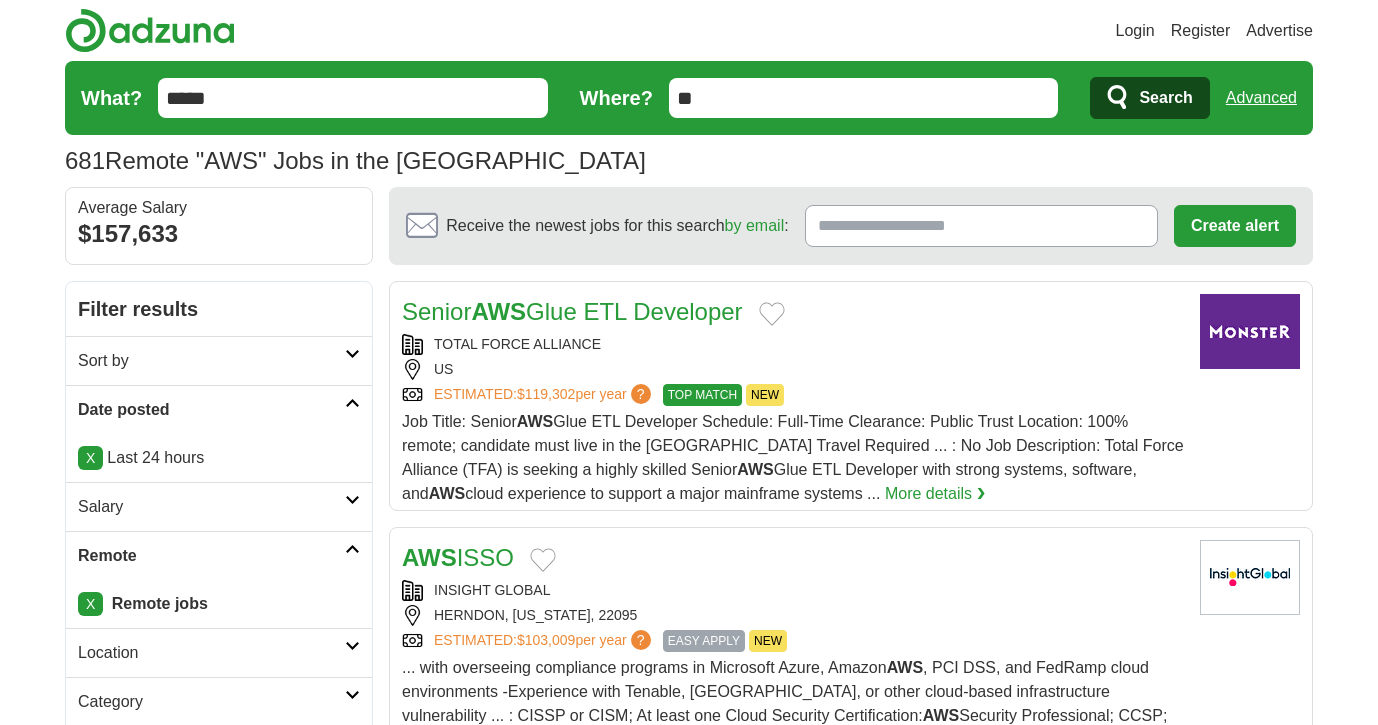 scroll, scrollTop: 0, scrollLeft: 0, axis: both 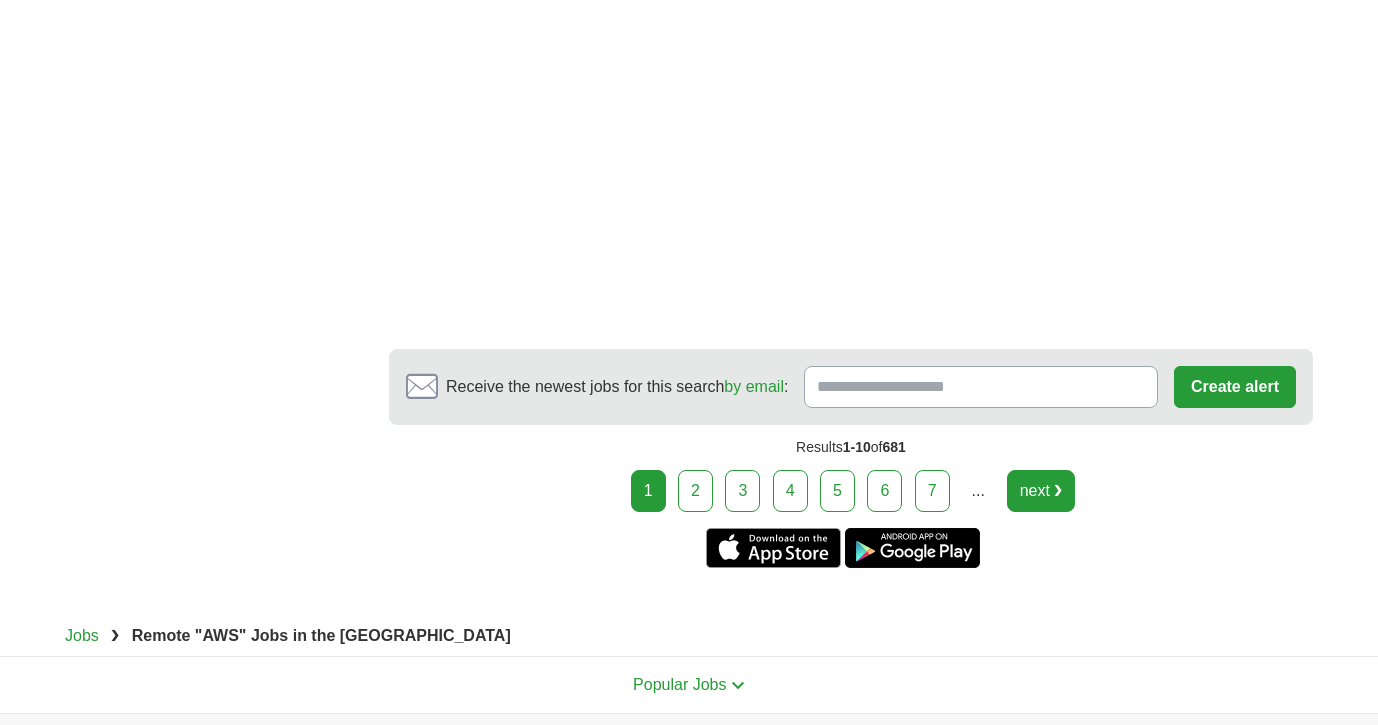 click on "next ❯" at bounding box center (1041, 491) 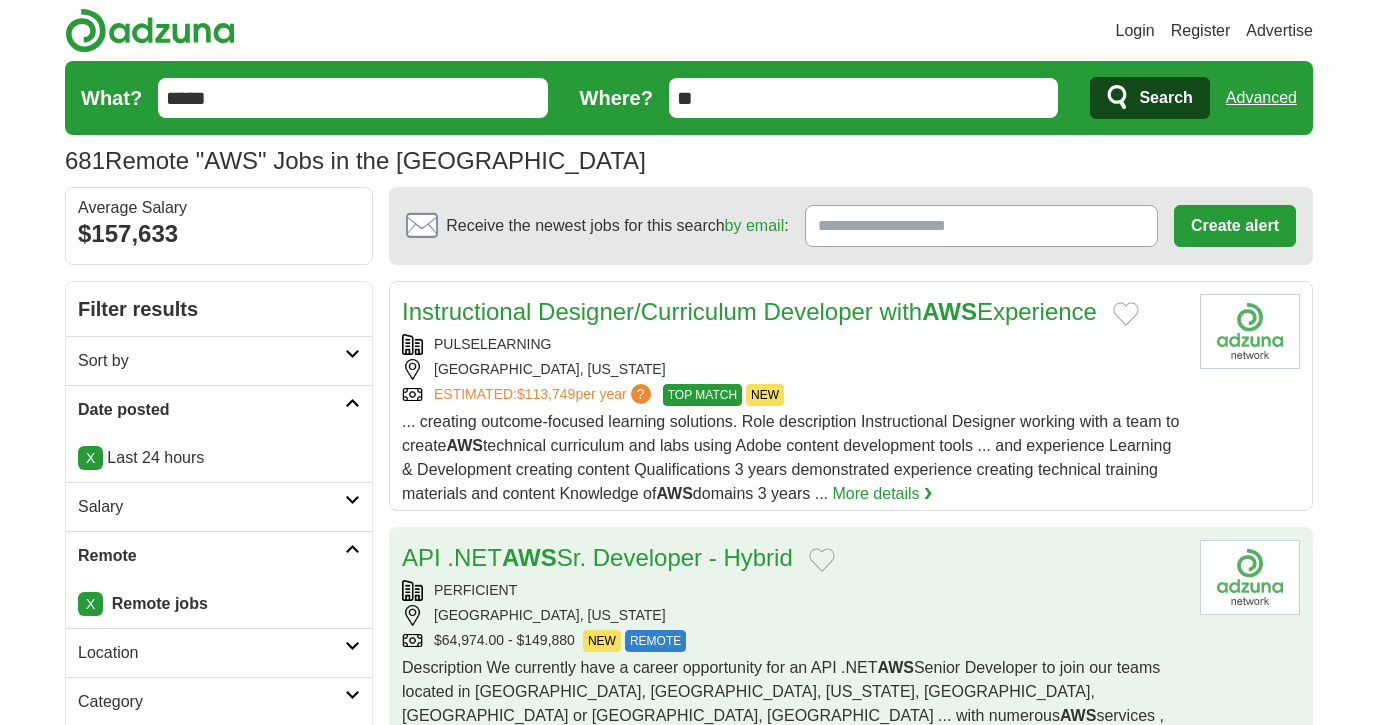 scroll, scrollTop: 350, scrollLeft: 0, axis: vertical 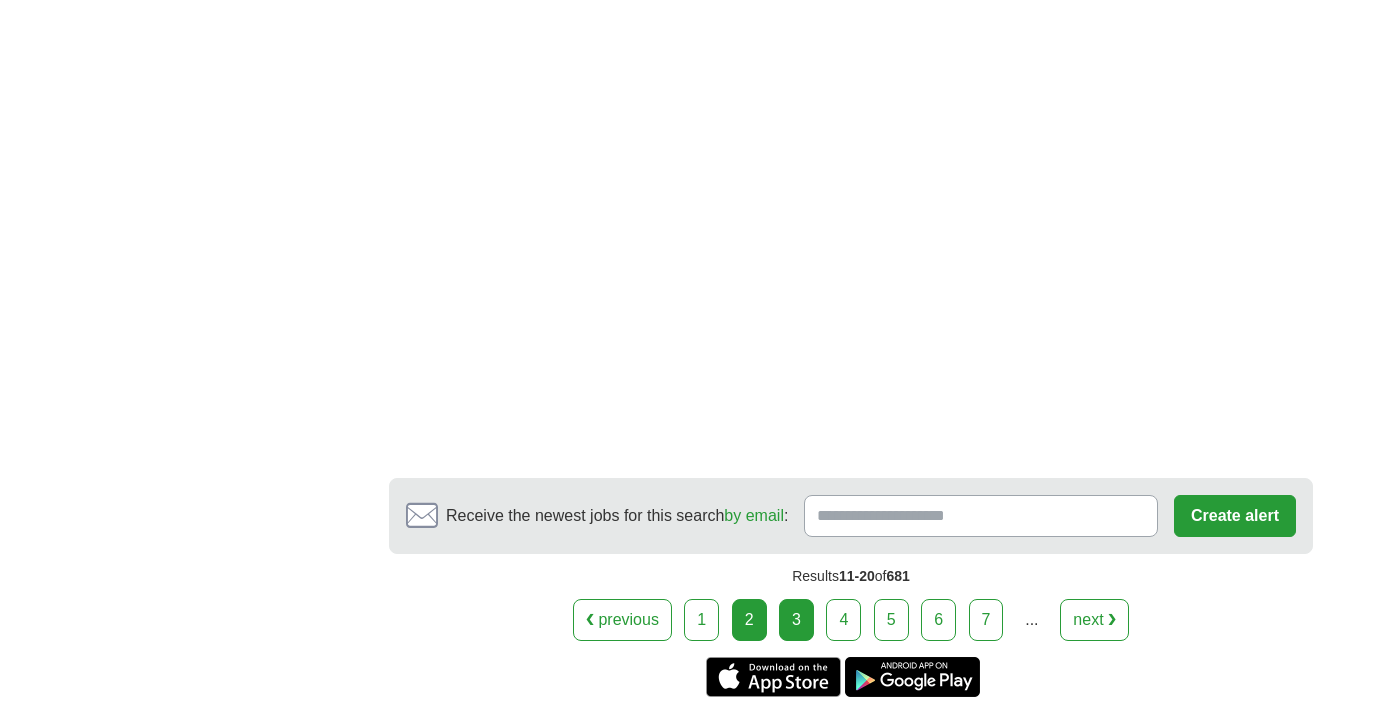 click on "3" at bounding box center (796, 620) 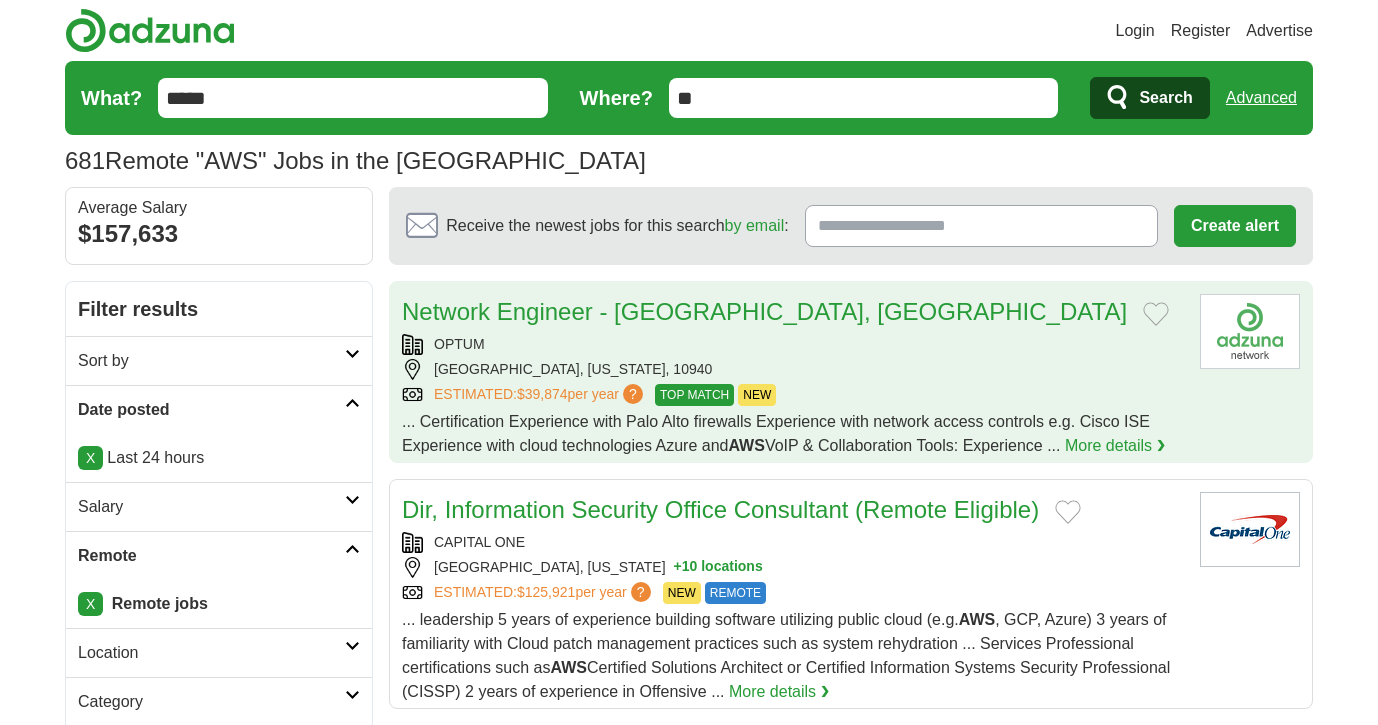 scroll, scrollTop: 0, scrollLeft: 0, axis: both 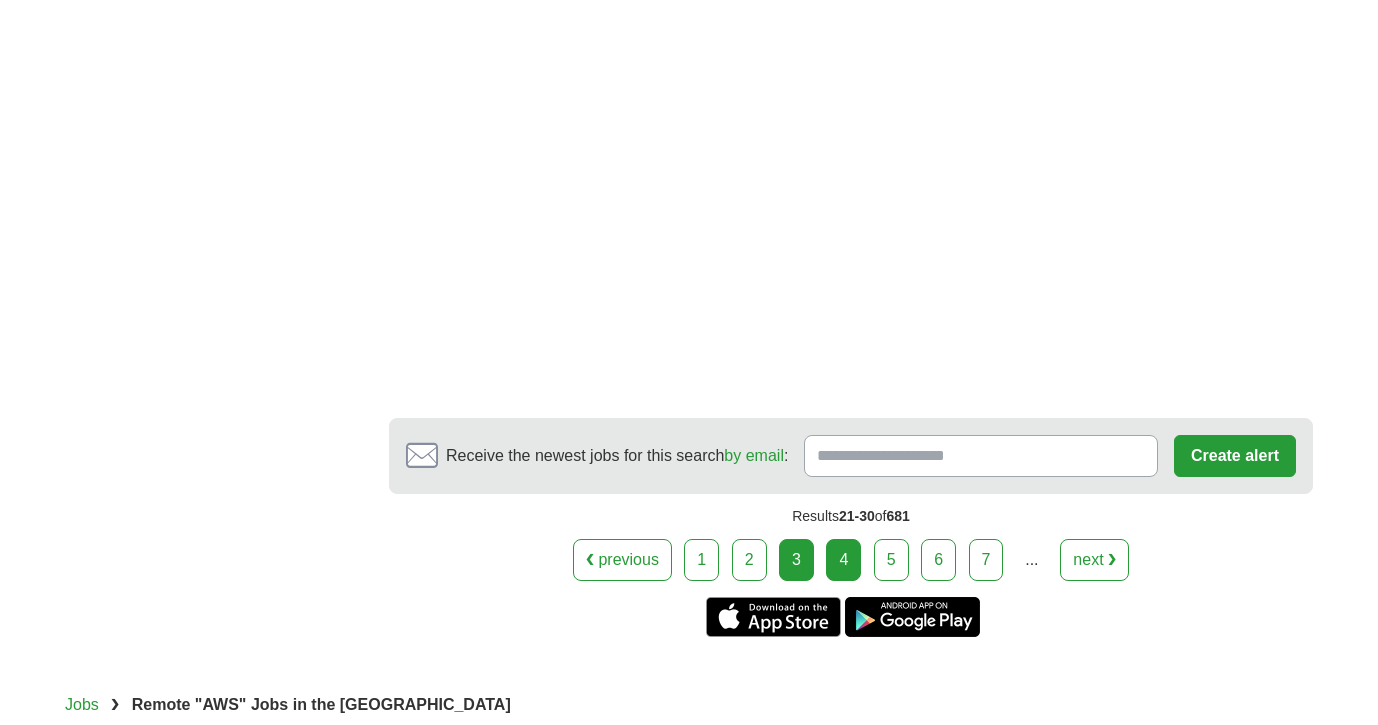 click on "4" at bounding box center [843, 560] 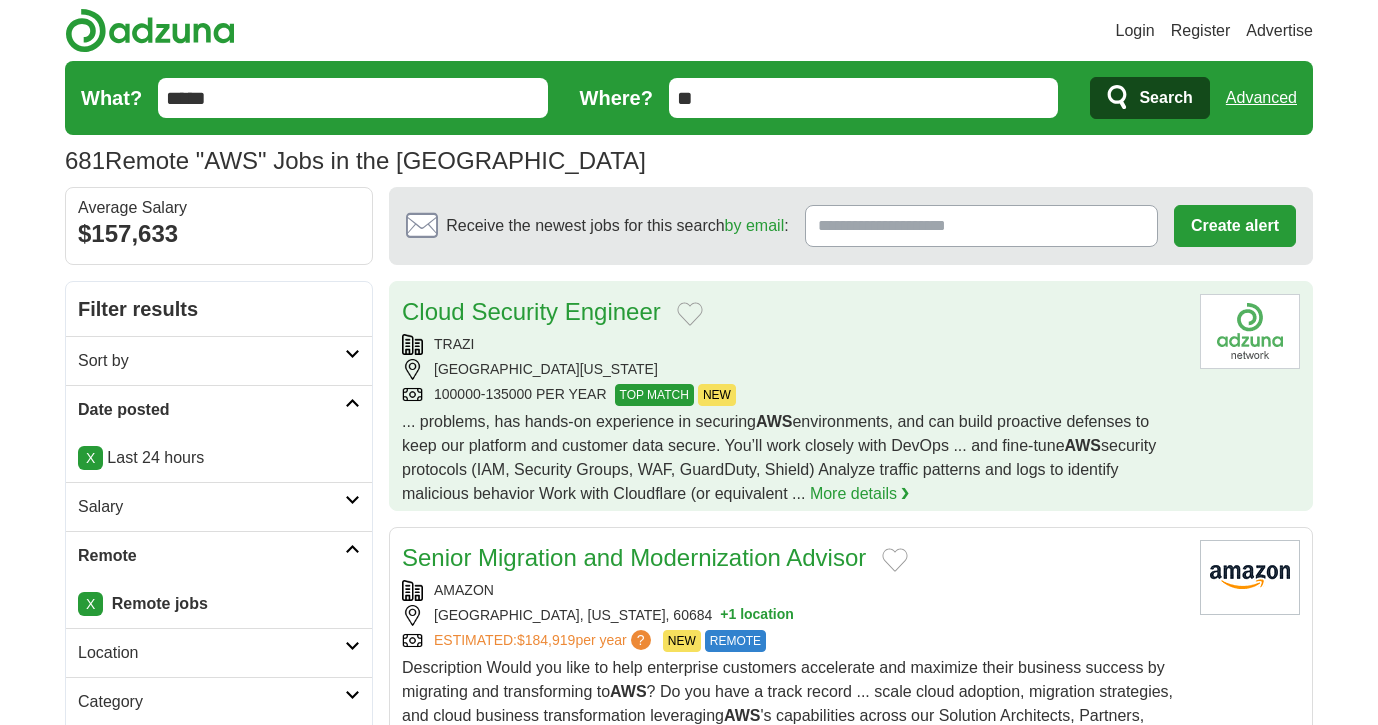 scroll, scrollTop: 0, scrollLeft: 0, axis: both 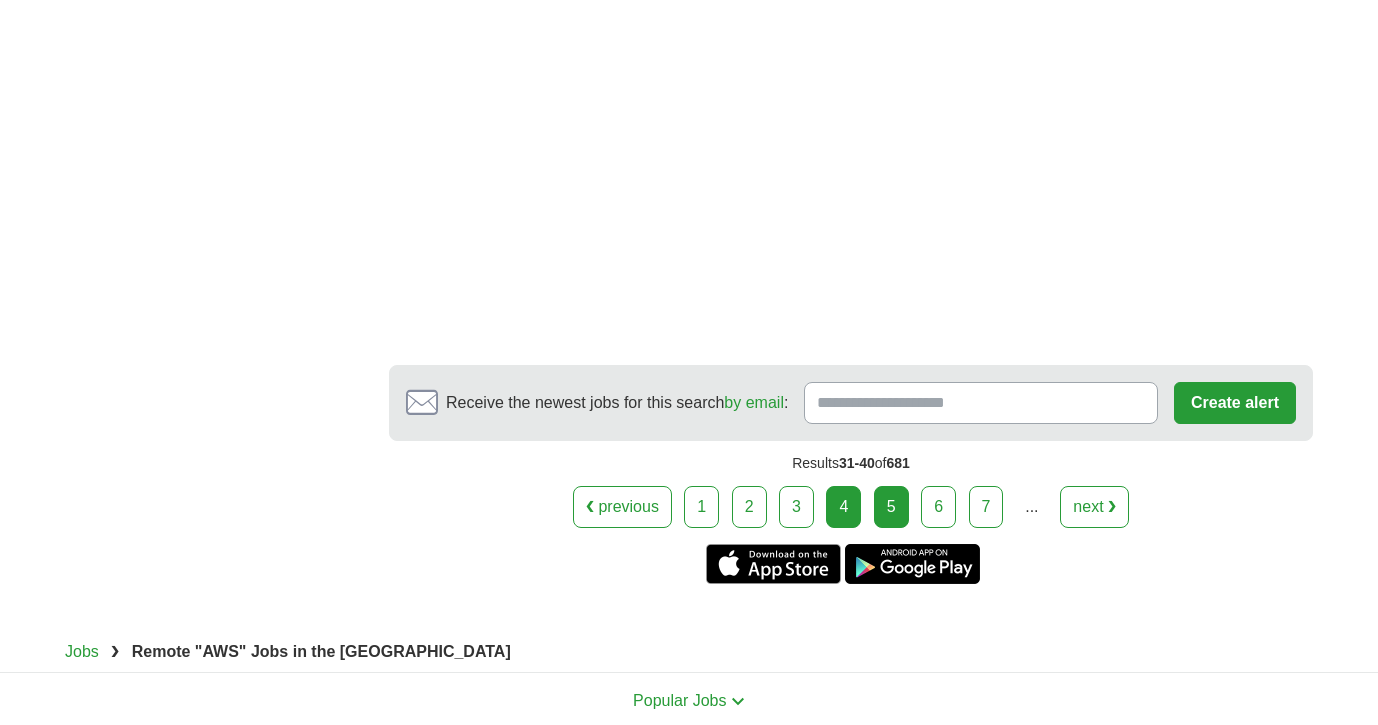 click on "5" at bounding box center [891, 507] 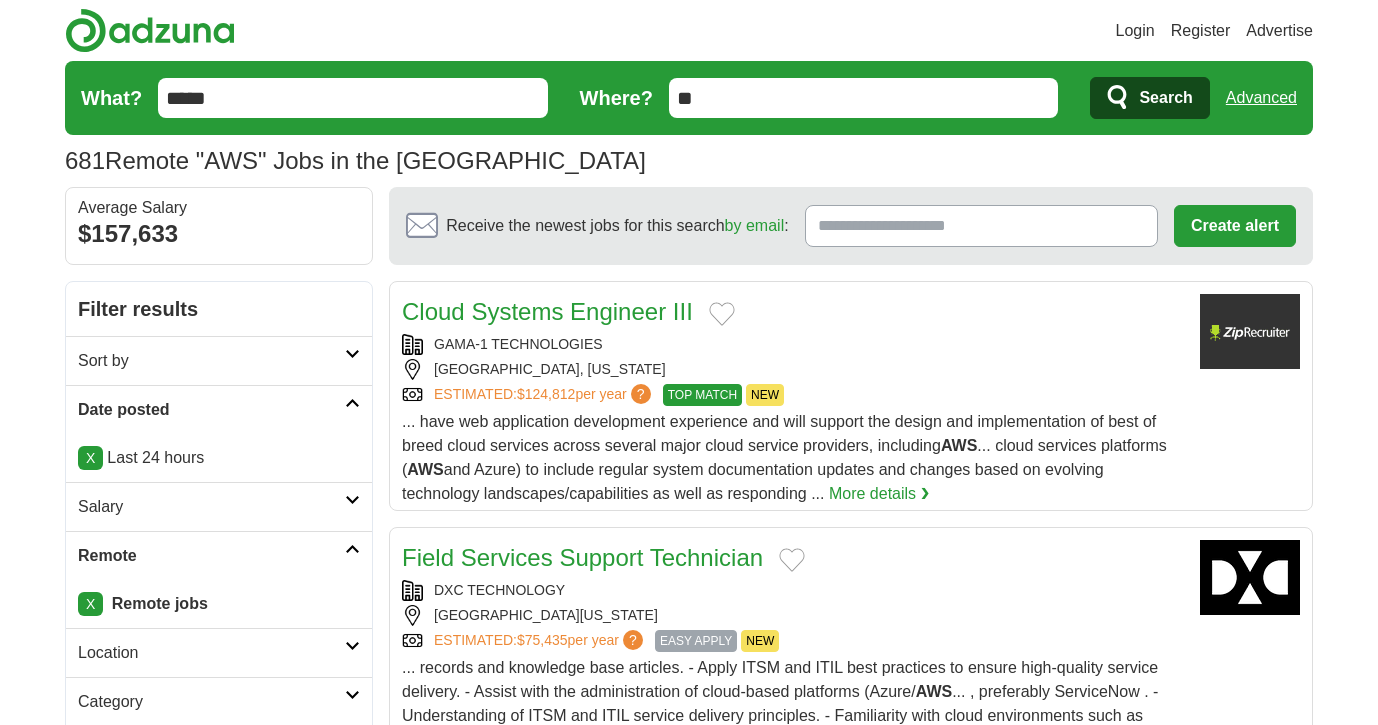scroll, scrollTop: 0, scrollLeft: 0, axis: both 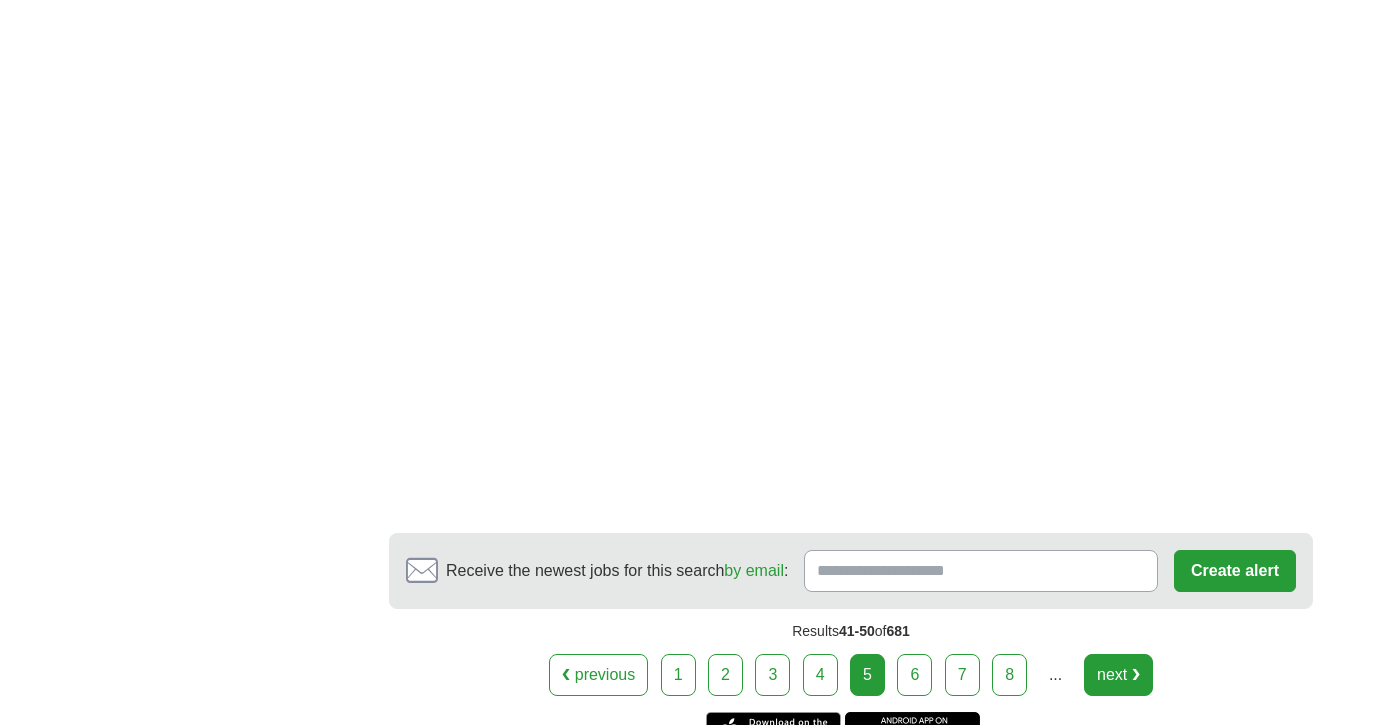 click on "next ❯" at bounding box center (1118, 675) 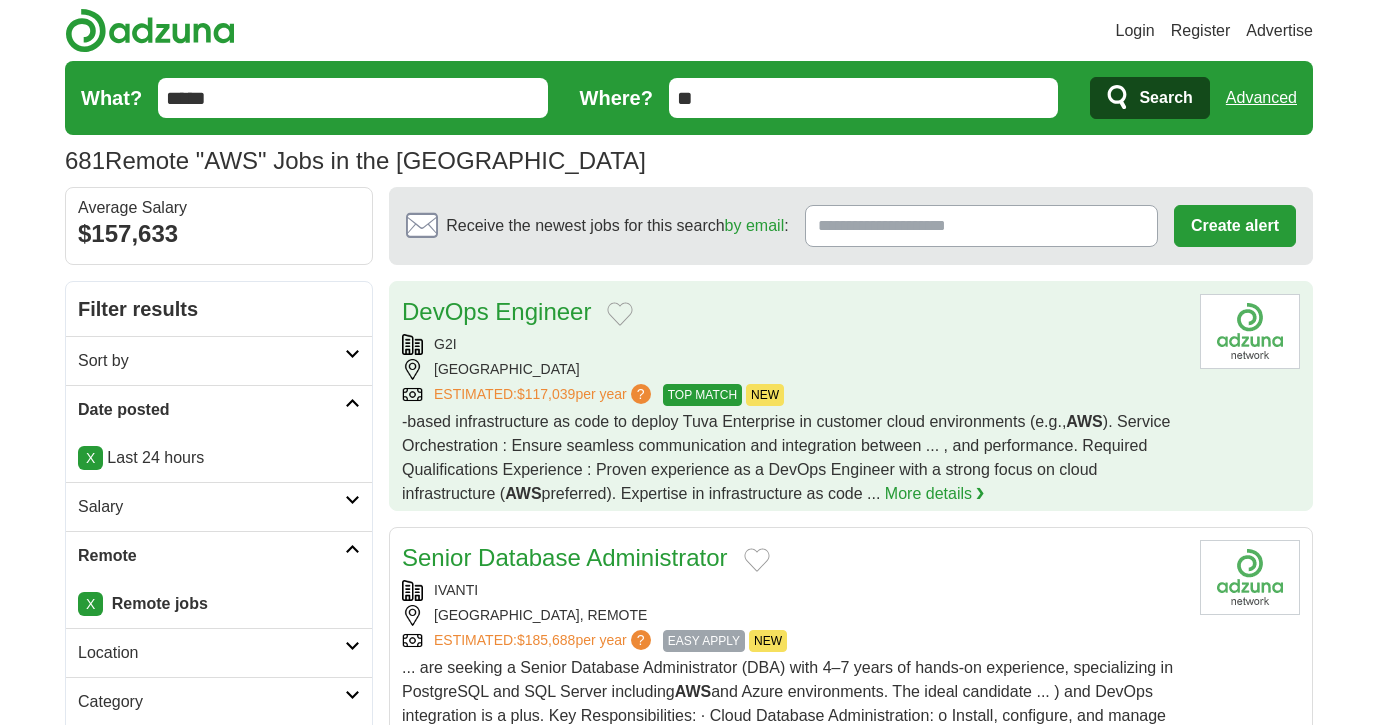 scroll, scrollTop: 0, scrollLeft: 0, axis: both 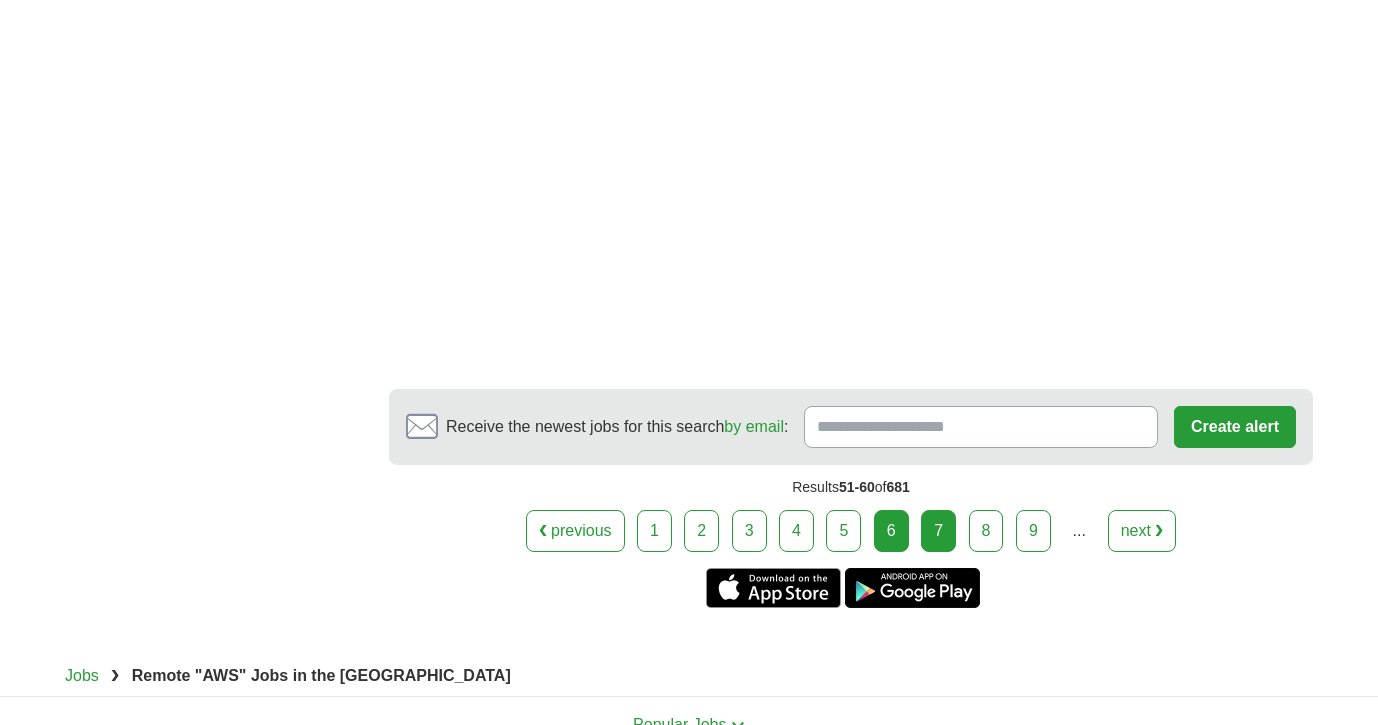click on "7" at bounding box center (938, 531) 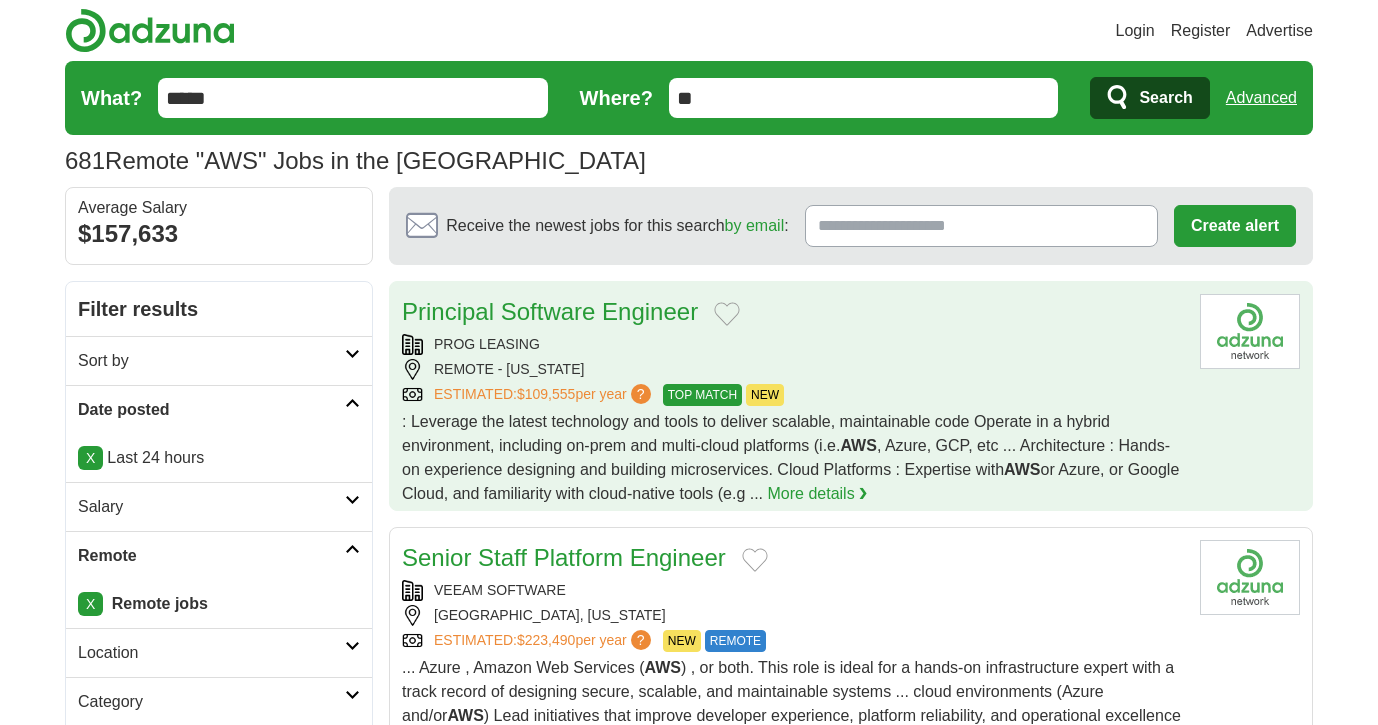 scroll, scrollTop: 0, scrollLeft: 0, axis: both 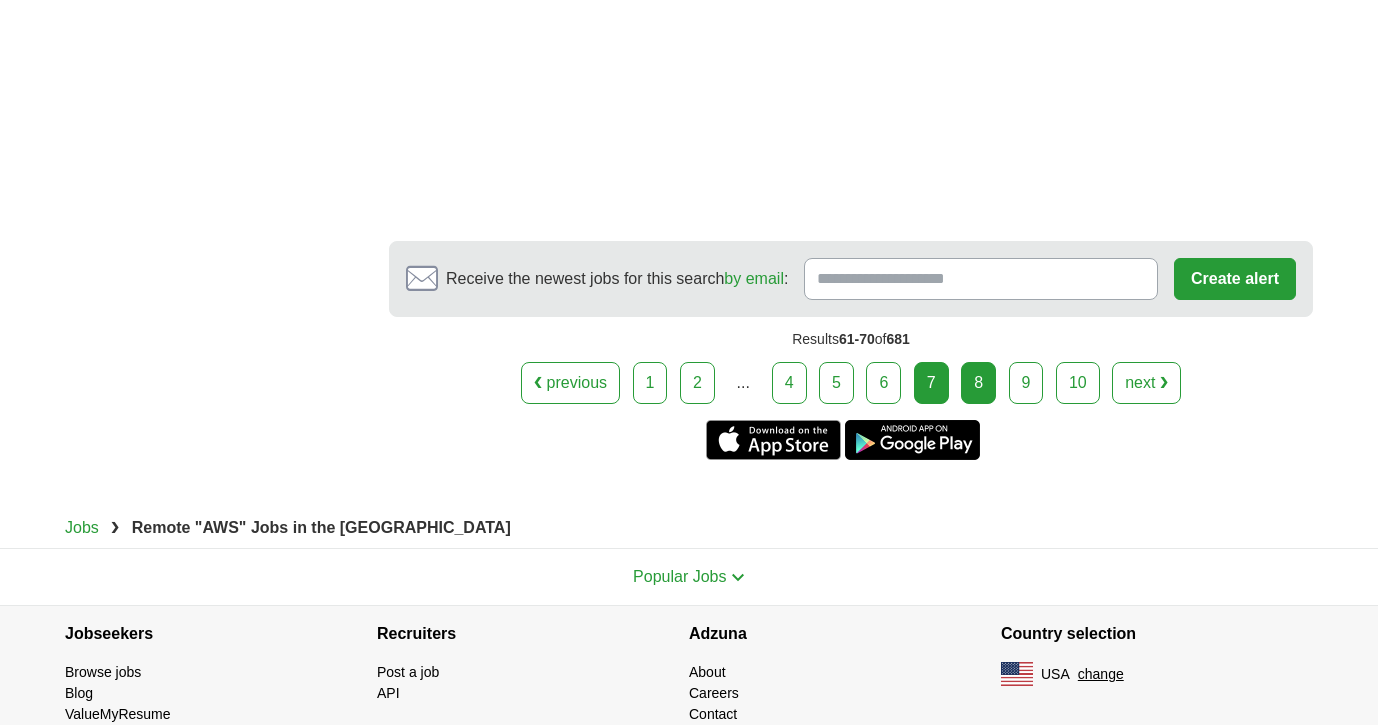 click on "8" at bounding box center (978, 383) 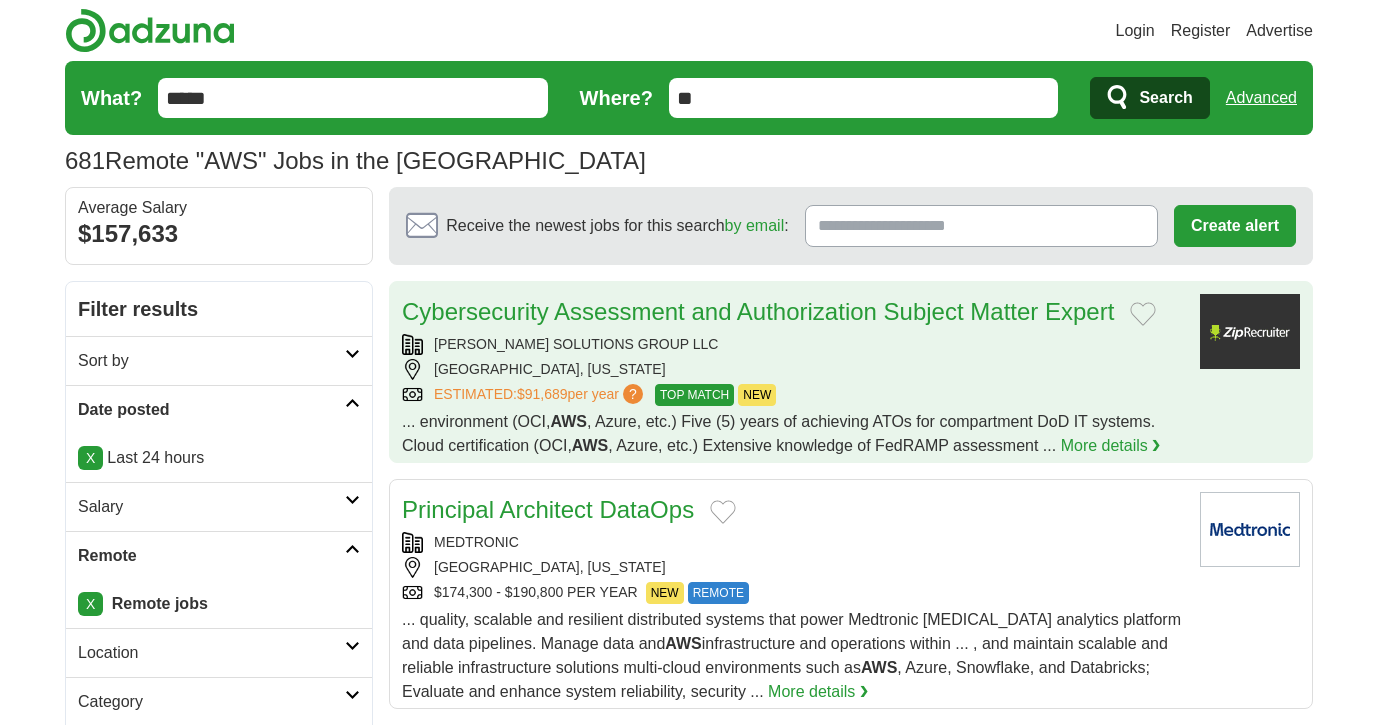 scroll, scrollTop: 0, scrollLeft: 0, axis: both 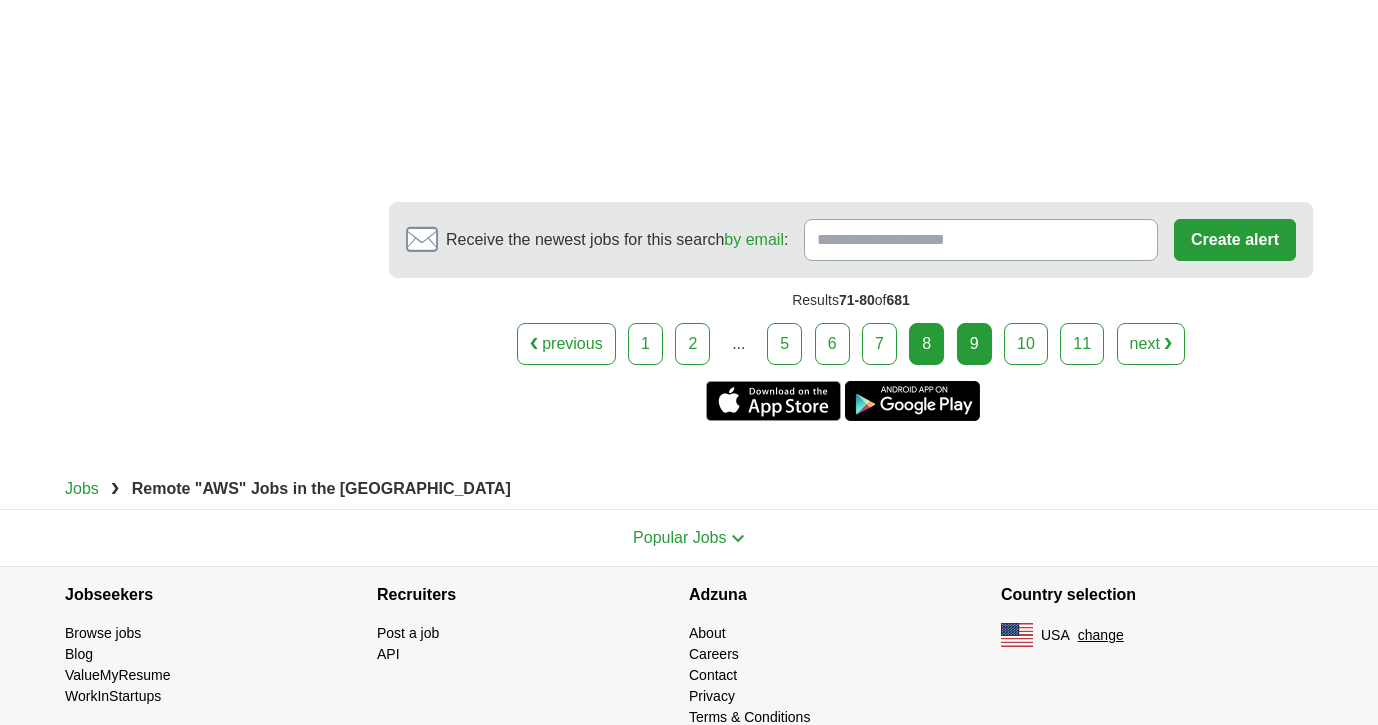 click on "9" at bounding box center (974, 344) 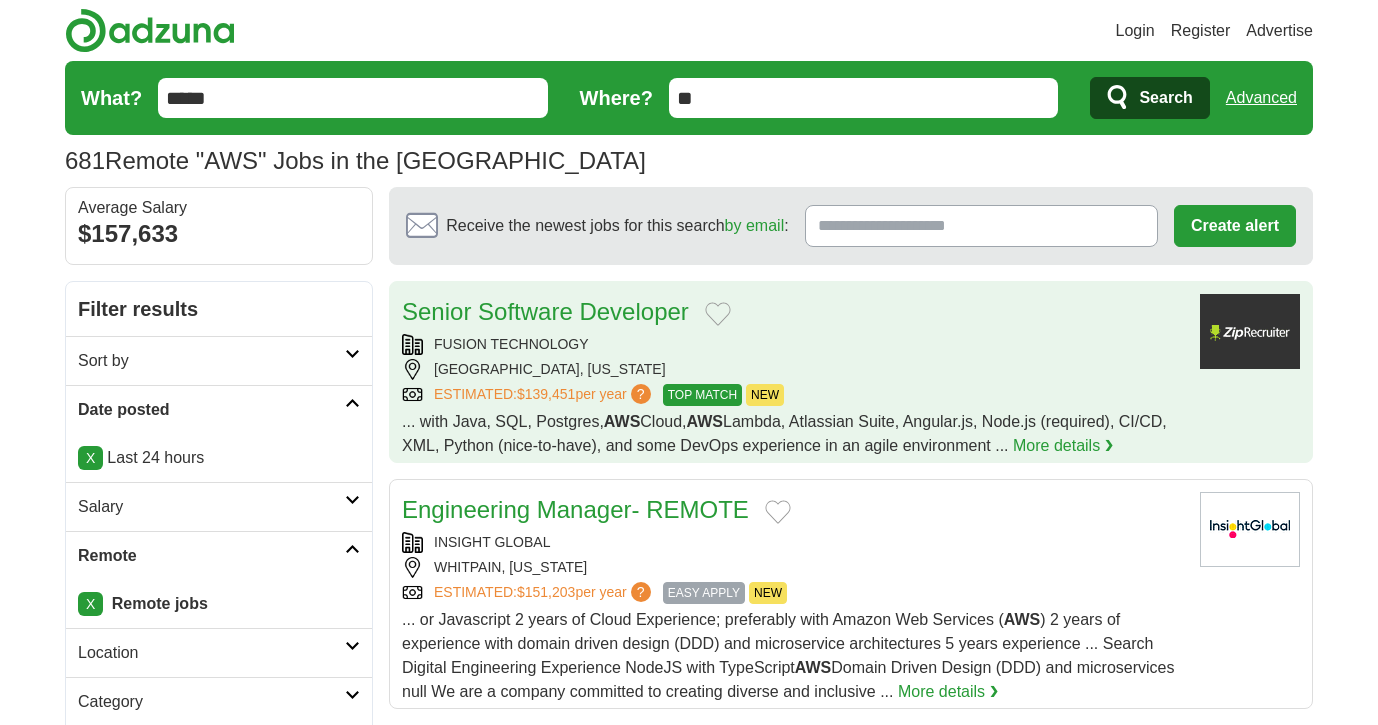 scroll, scrollTop: 0, scrollLeft: 0, axis: both 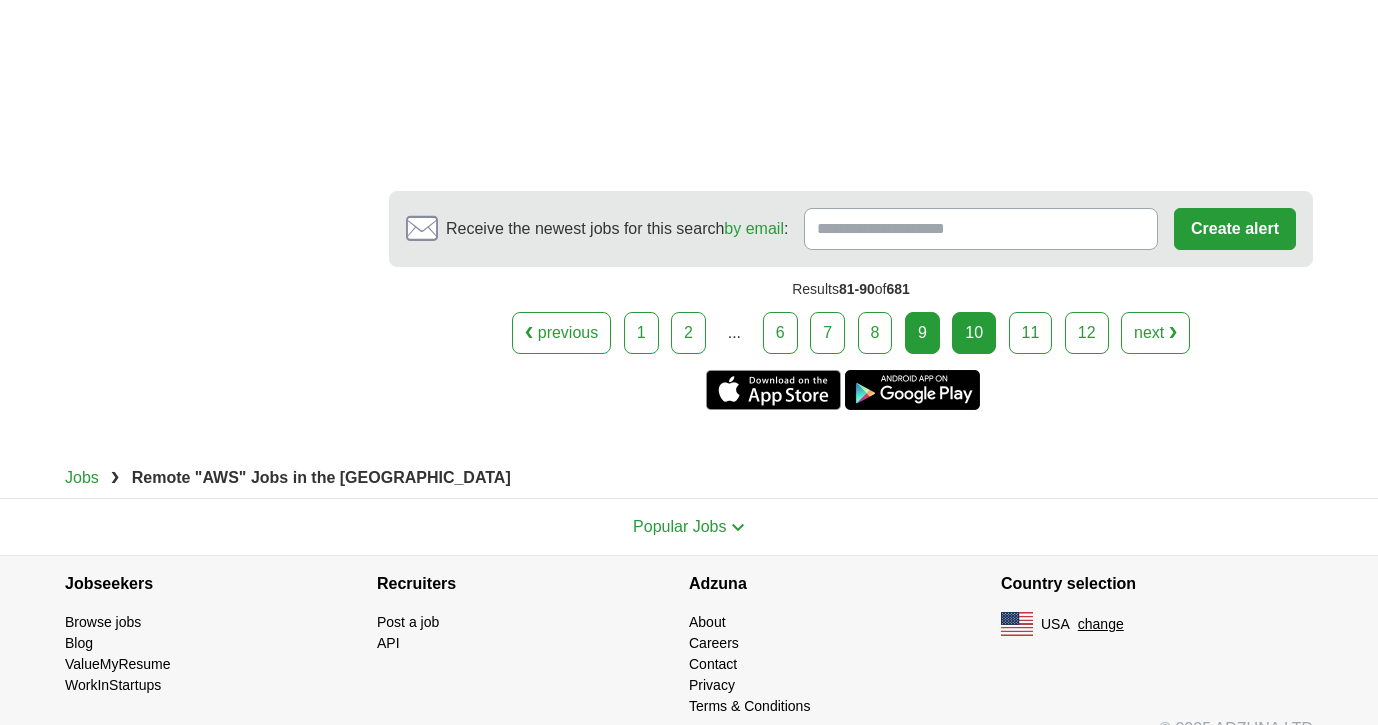 click on "10" at bounding box center [974, 333] 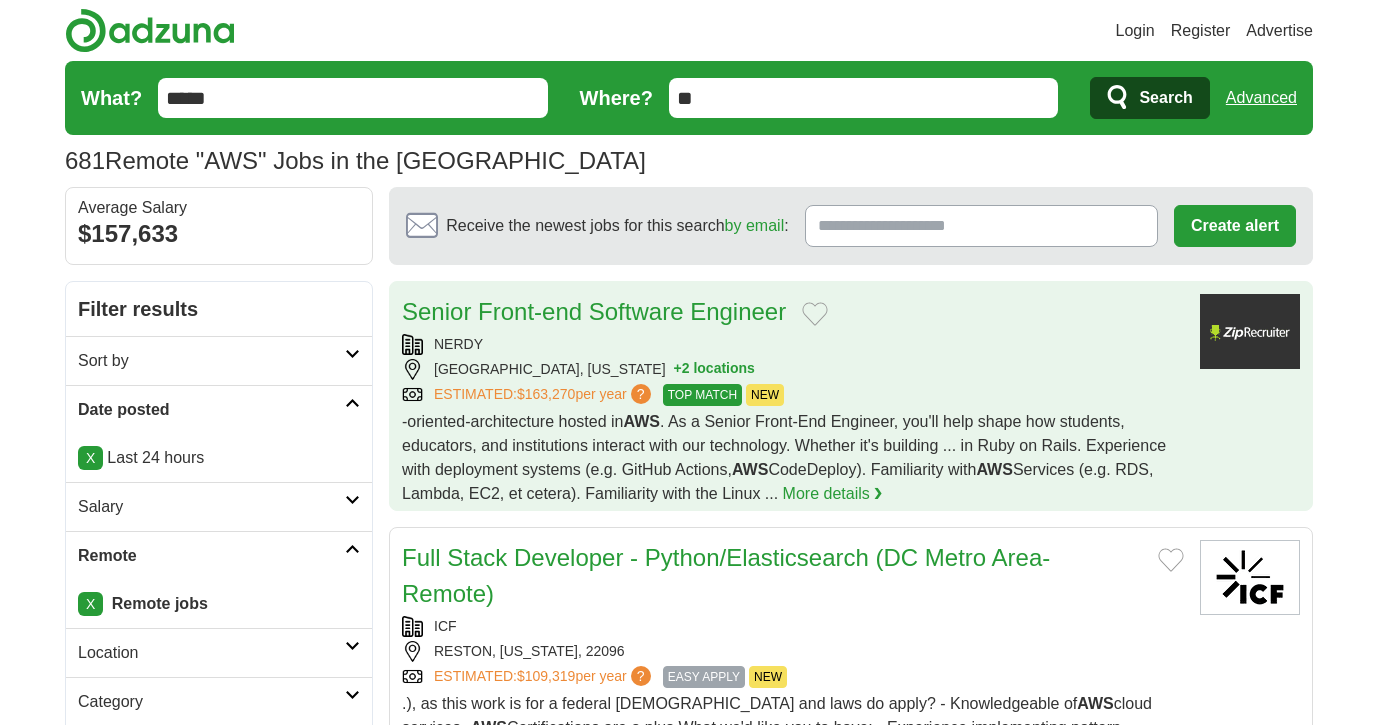 scroll, scrollTop: 0, scrollLeft: 0, axis: both 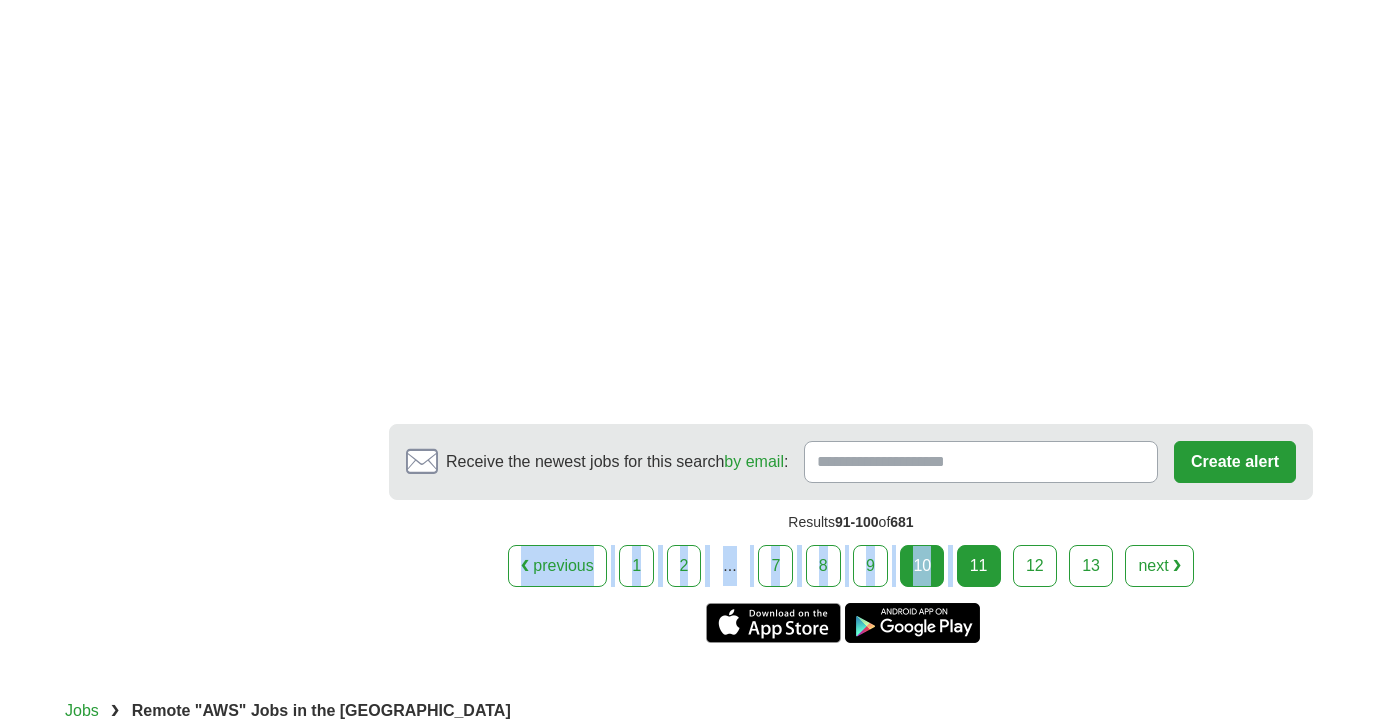 drag, startPoint x: 953, startPoint y: 490, endPoint x: 961, endPoint y: 499, distance: 12.0415945 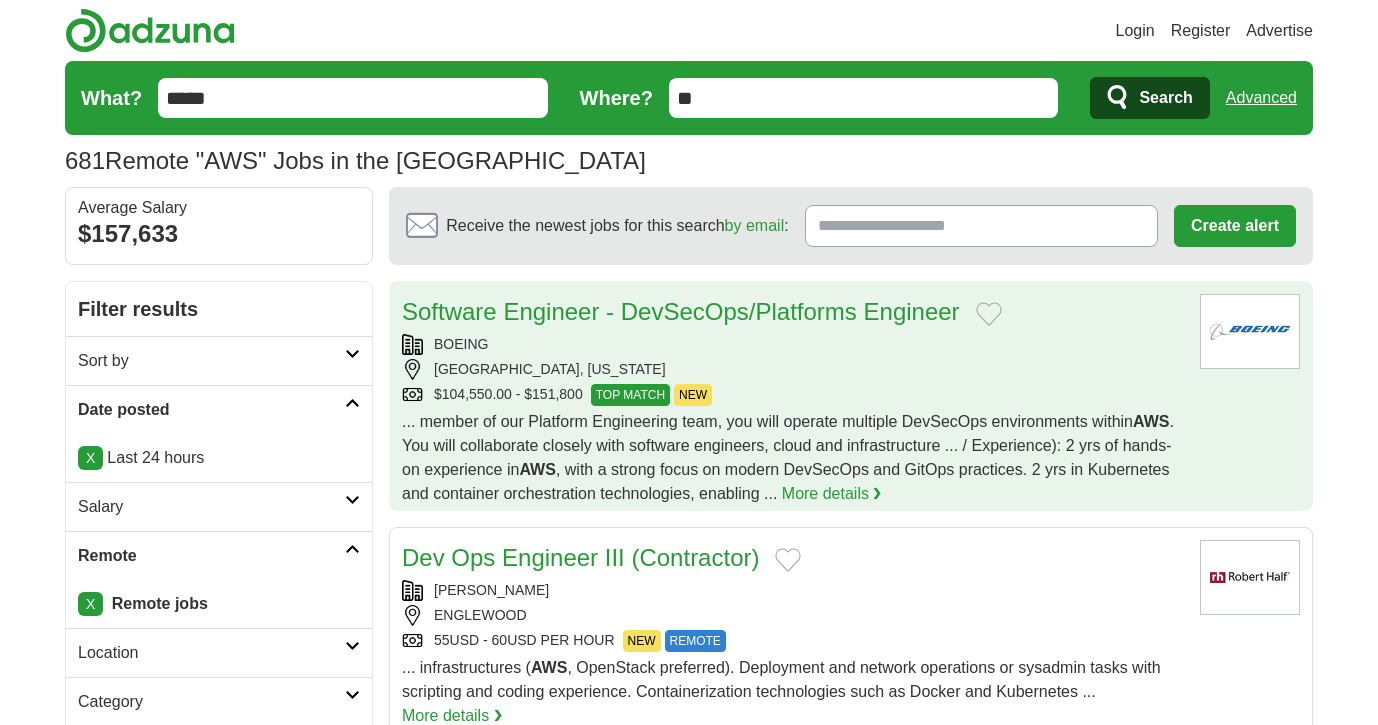 scroll, scrollTop: 0, scrollLeft: 0, axis: both 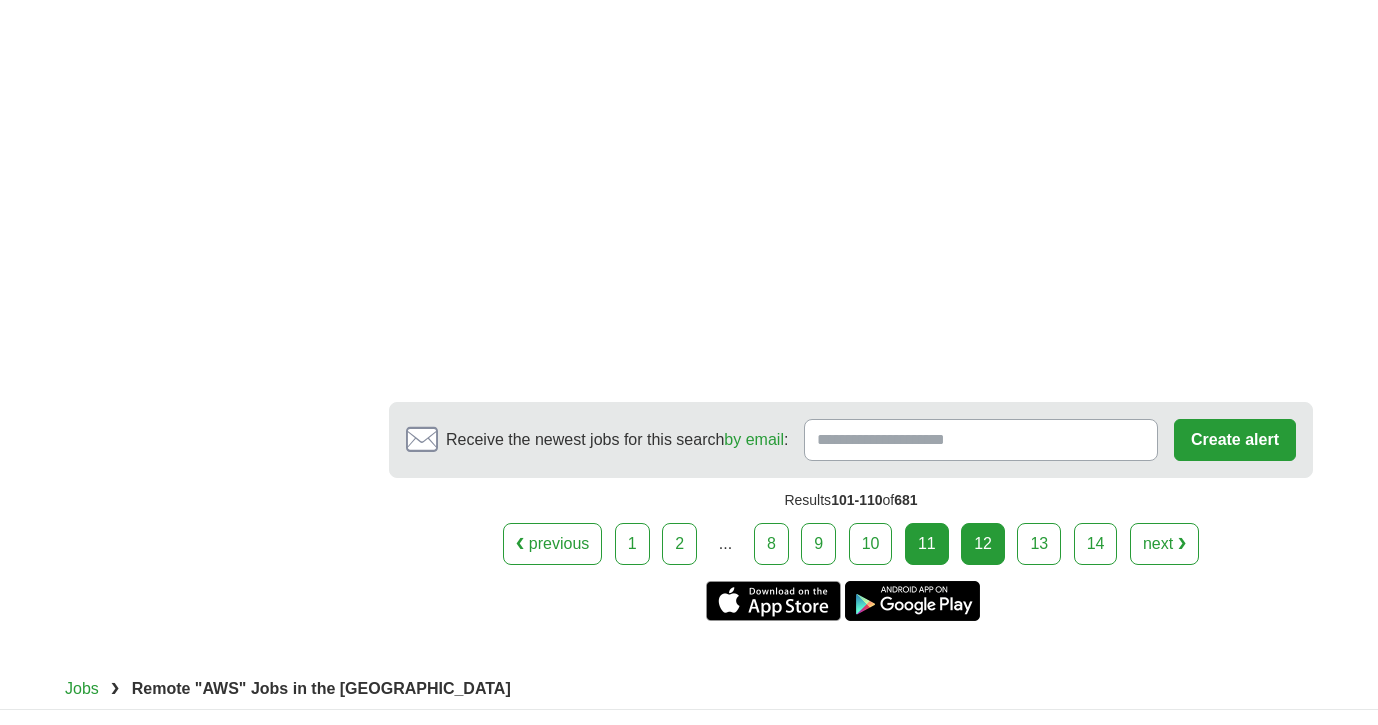 click on "12" at bounding box center (983, 544) 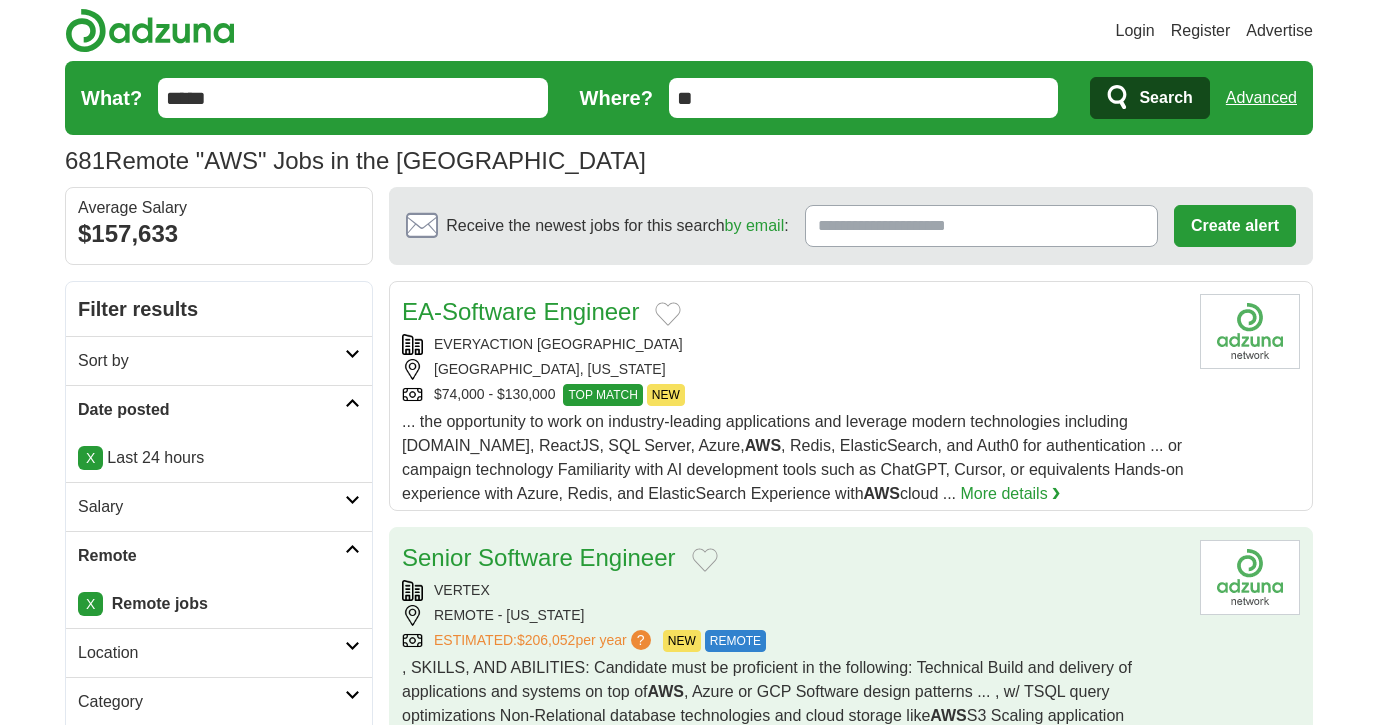 scroll, scrollTop: 0, scrollLeft: 0, axis: both 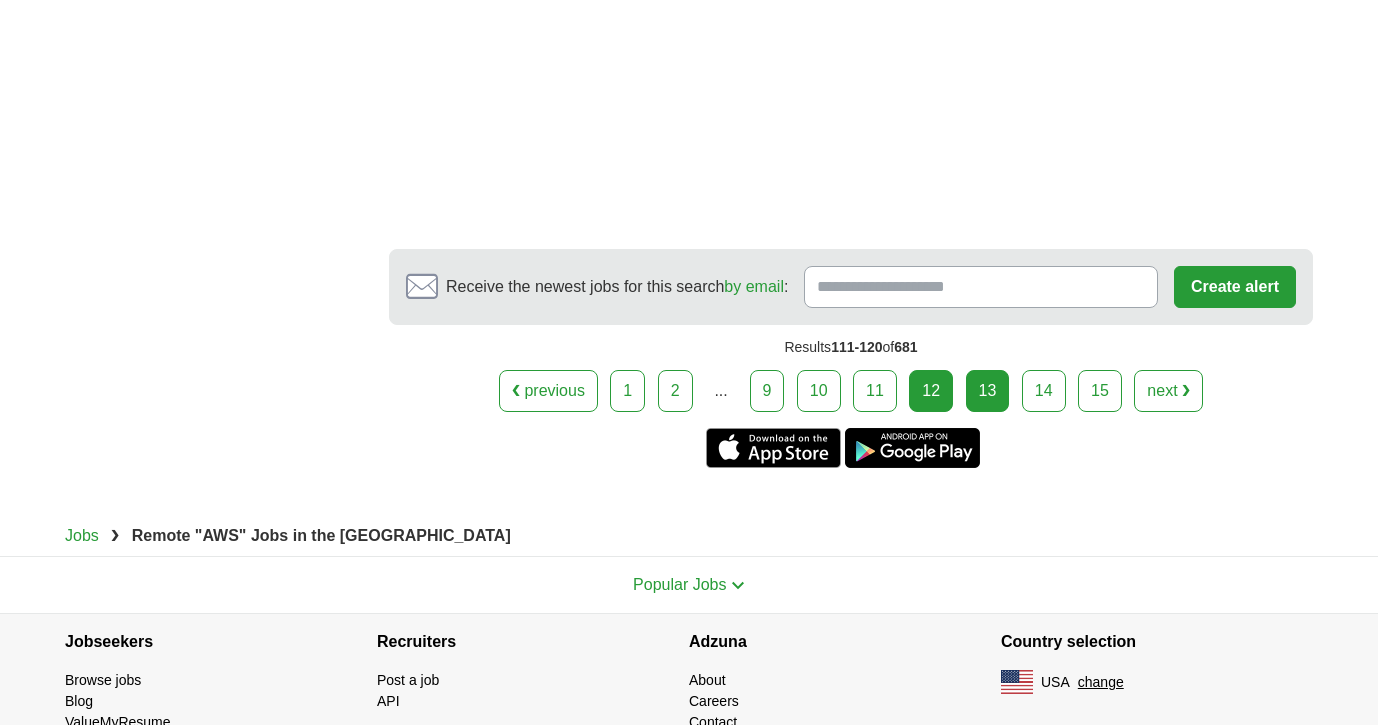 click on "13" at bounding box center (988, 391) 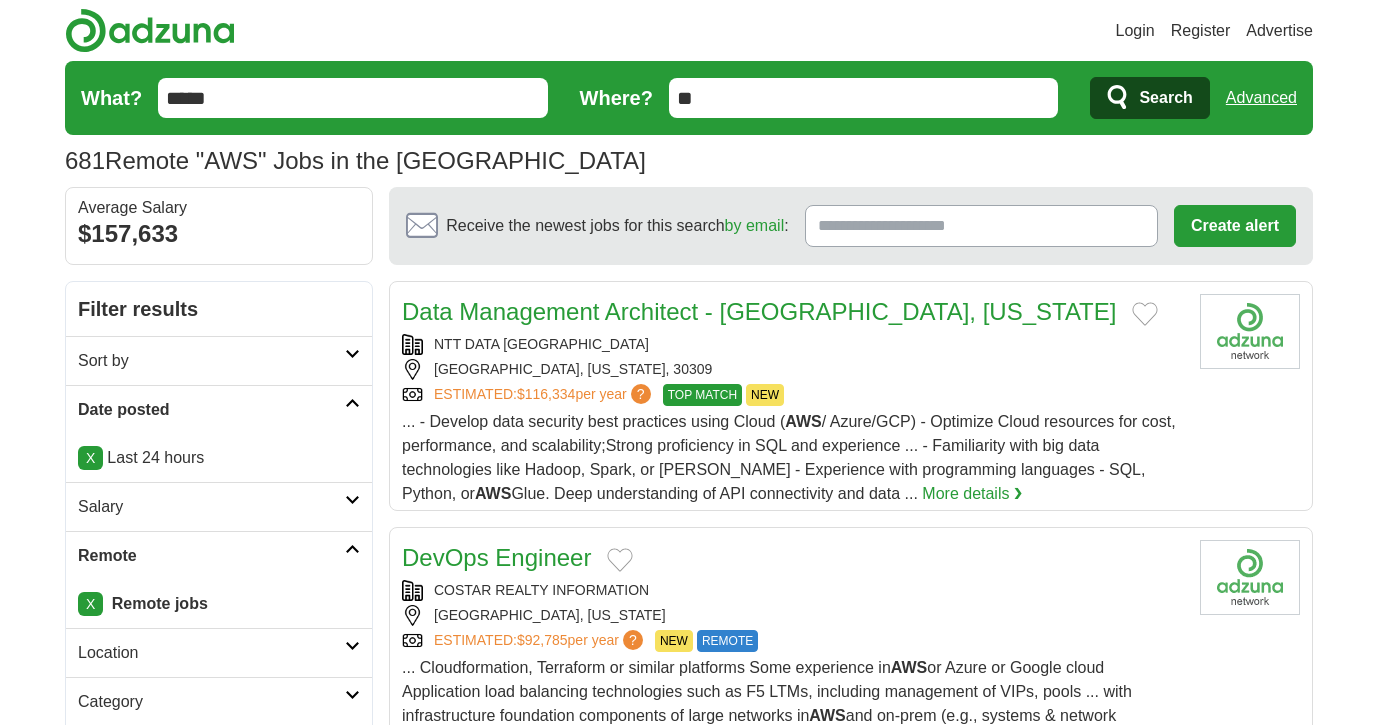 scroll, scrollTop: 0, scrollLeft: 0, axis: both 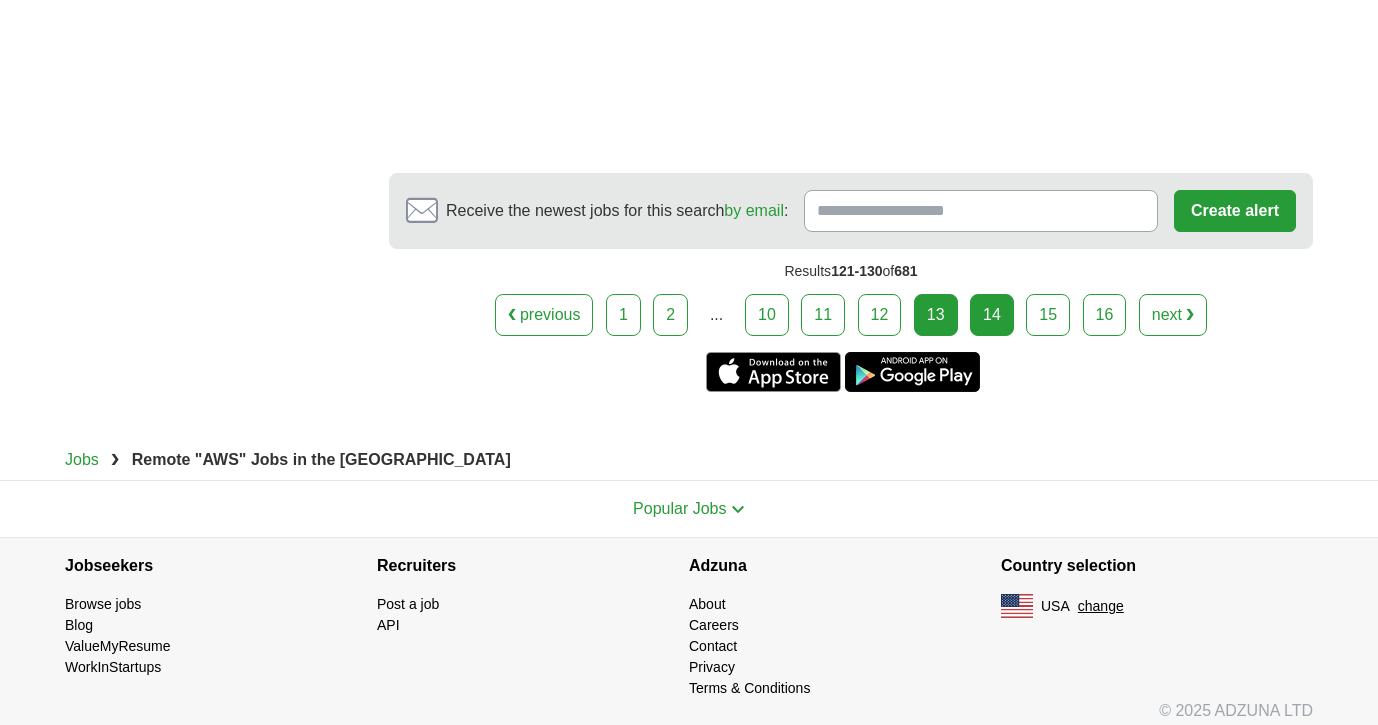 click on "14" at bounding box center (992, 315) 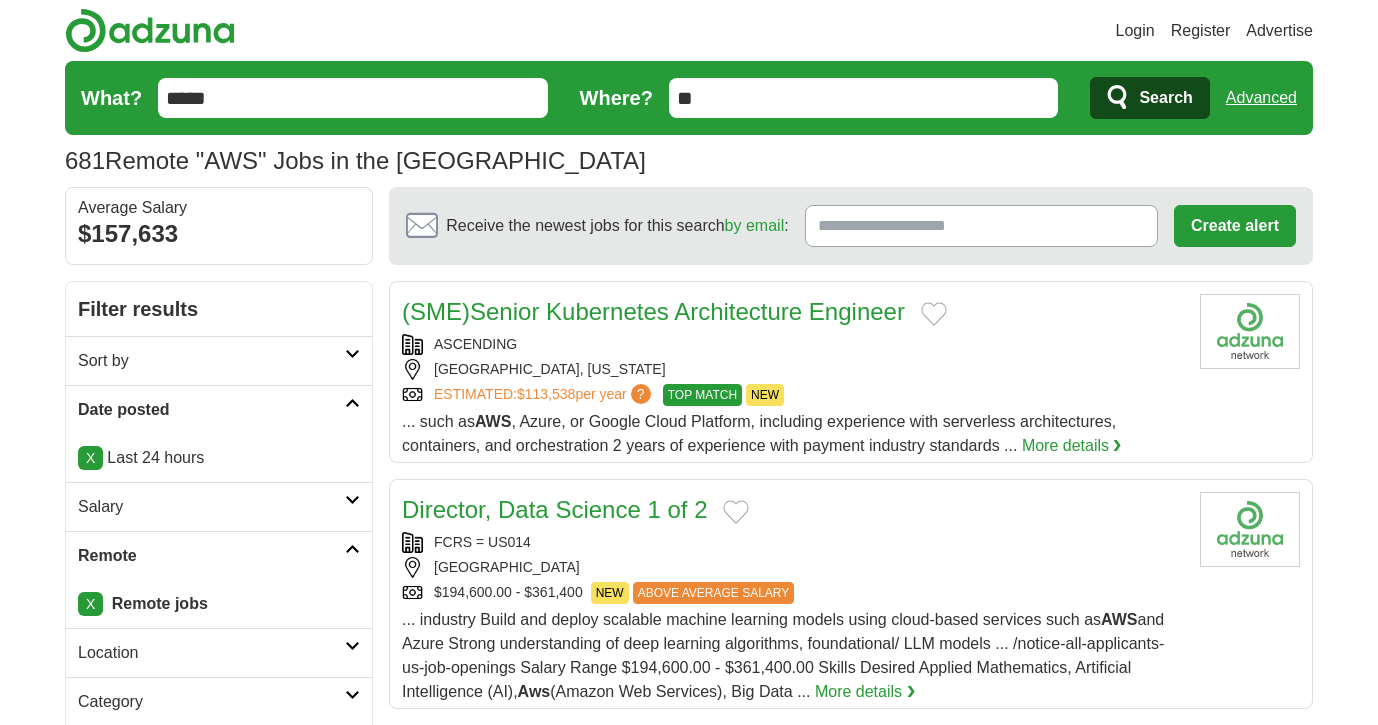 scroll, scrollTop: 0, scrollLeft: 0, axis: both 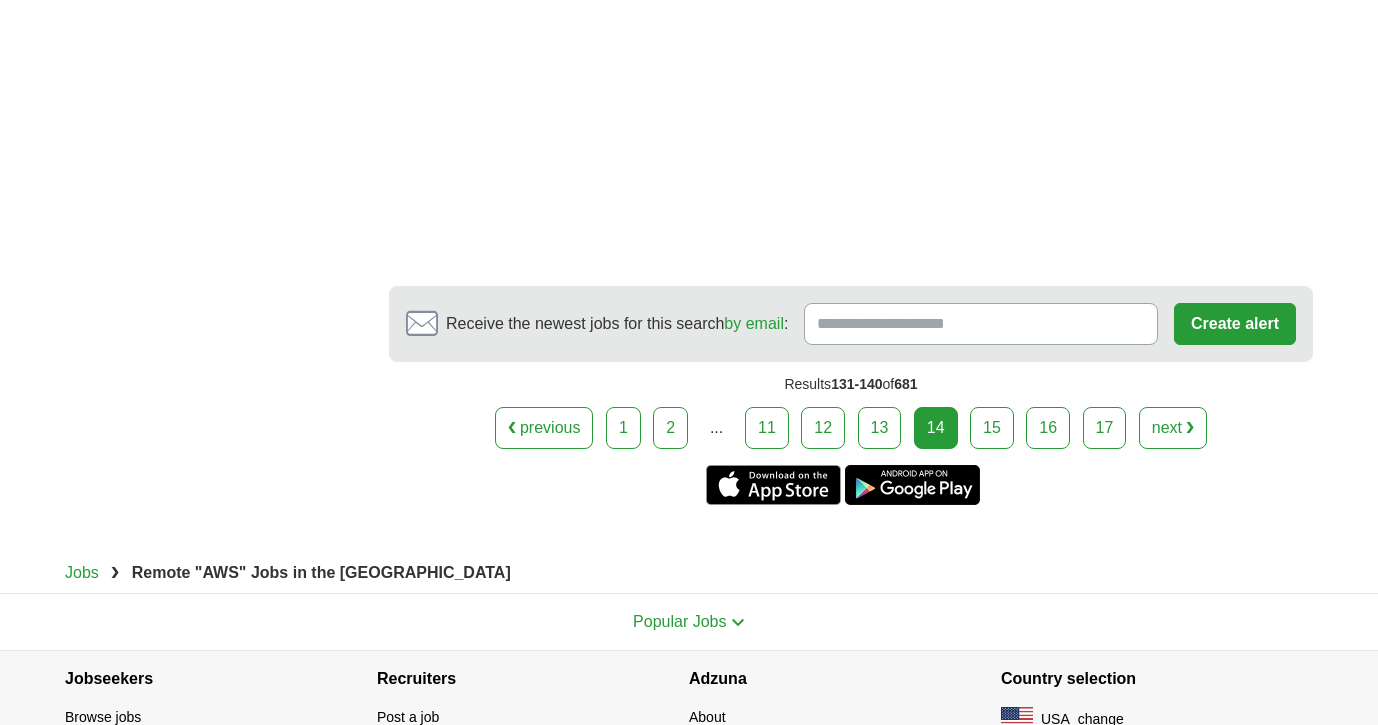 click on "❮ previous
1
2
...
11
12
13
14
next ❯" at bounding box center [851, 428] 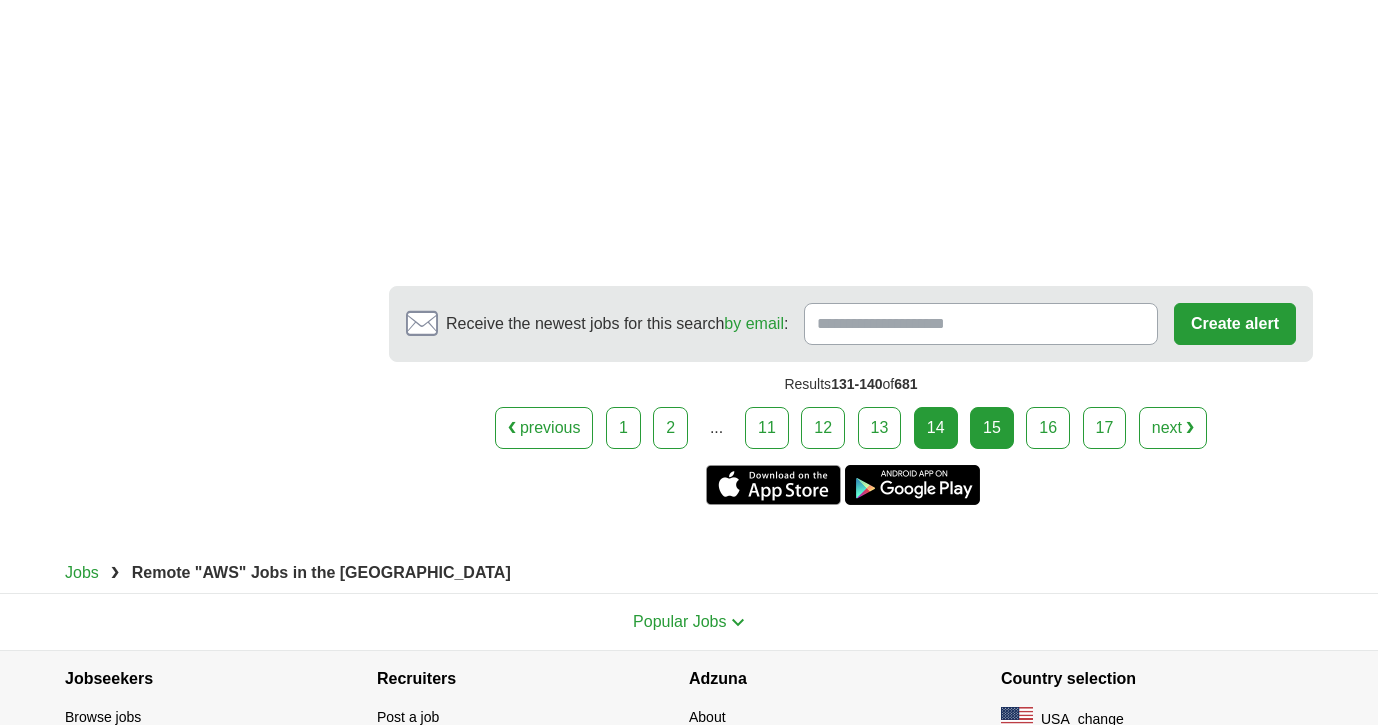 click on "15" at bounding box center (992, 428) 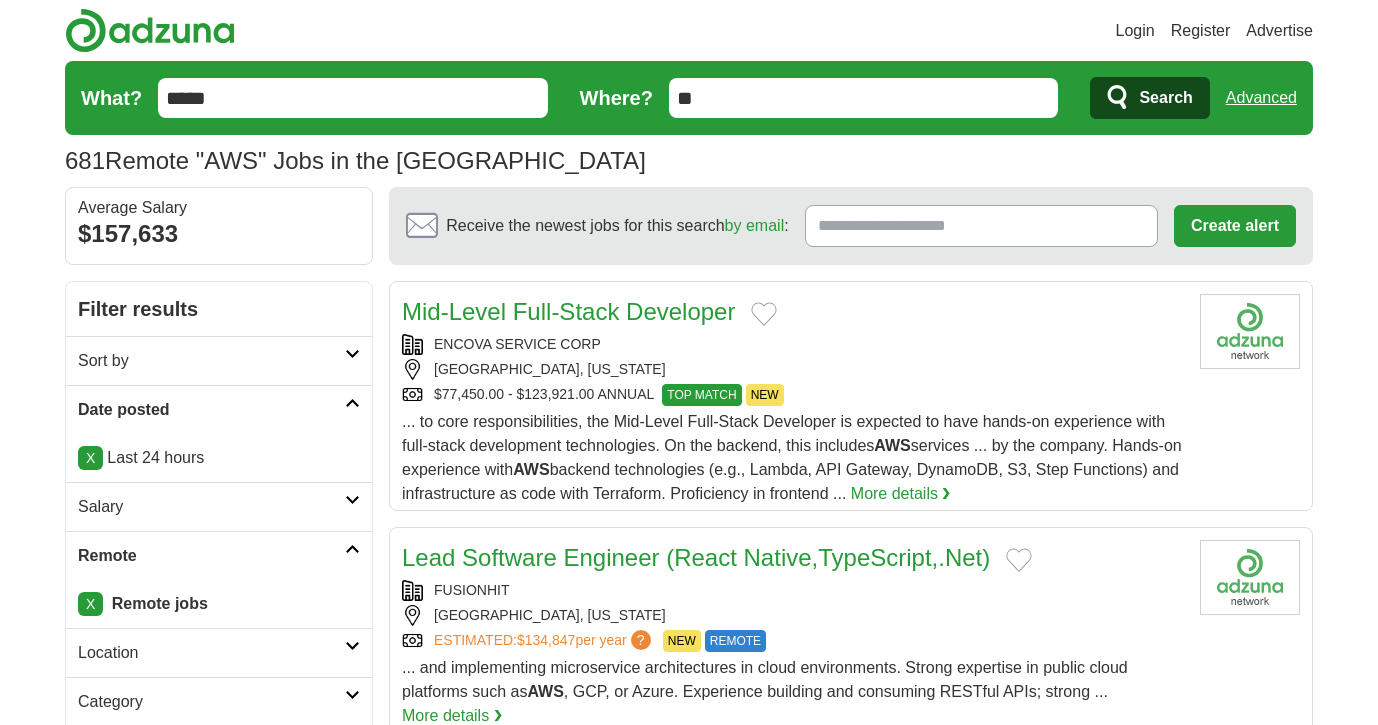 scroll, scrollTop: 0, scrollLeft: 0, axis: both 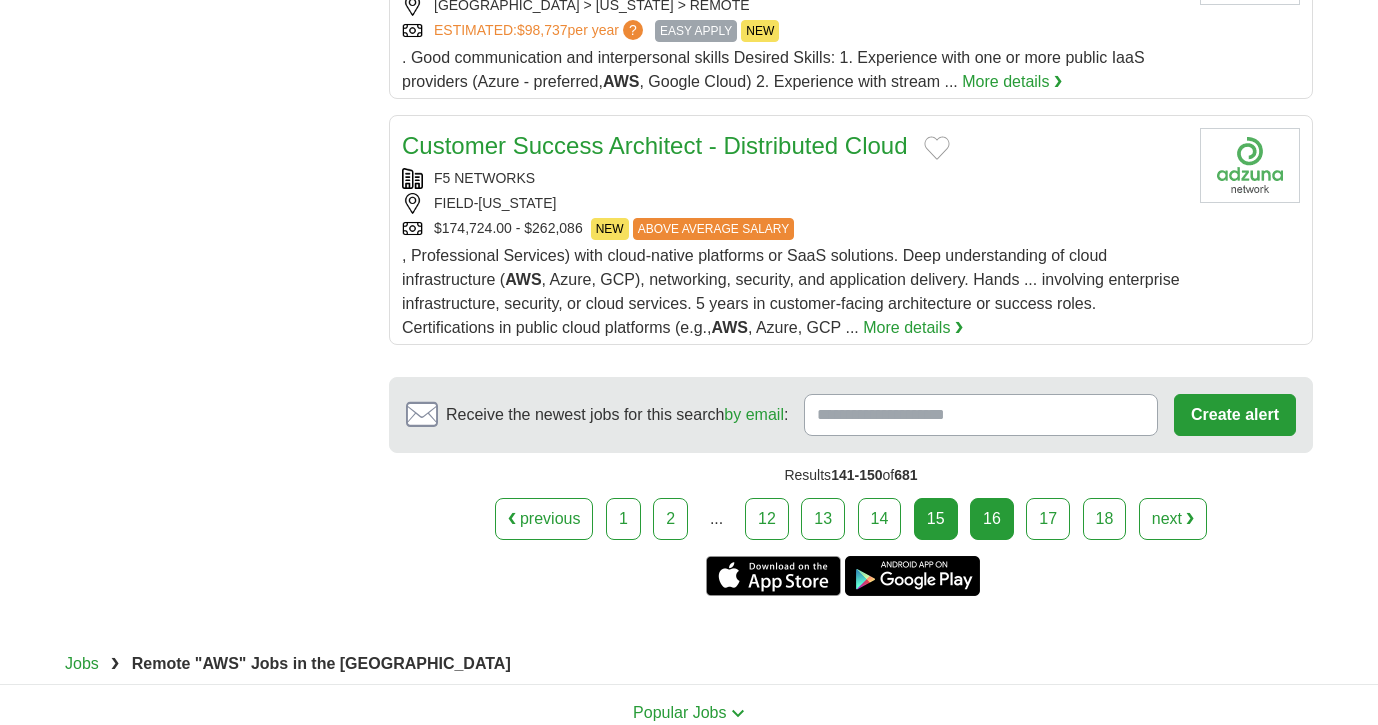click on "16" at bounding box center (992, 519) 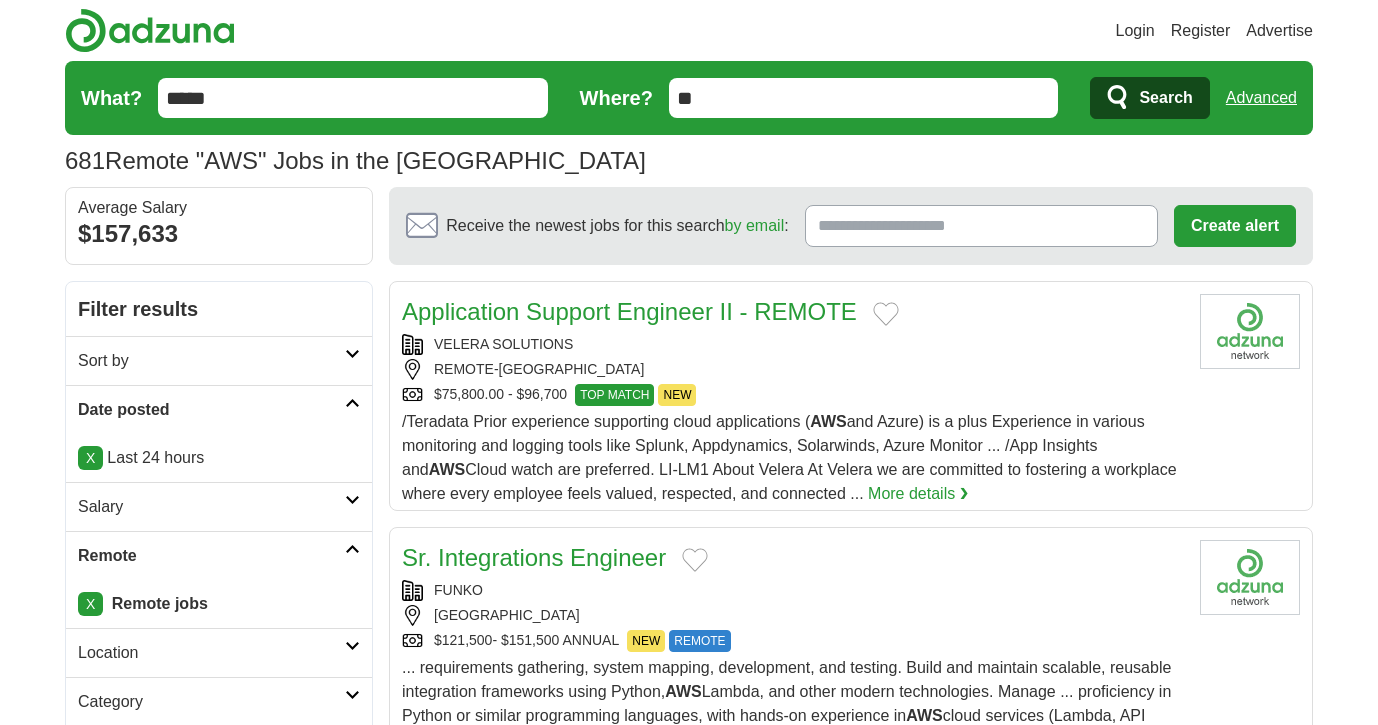 scroll, scrollTop: 0, scrollLeft: 0, axis: both 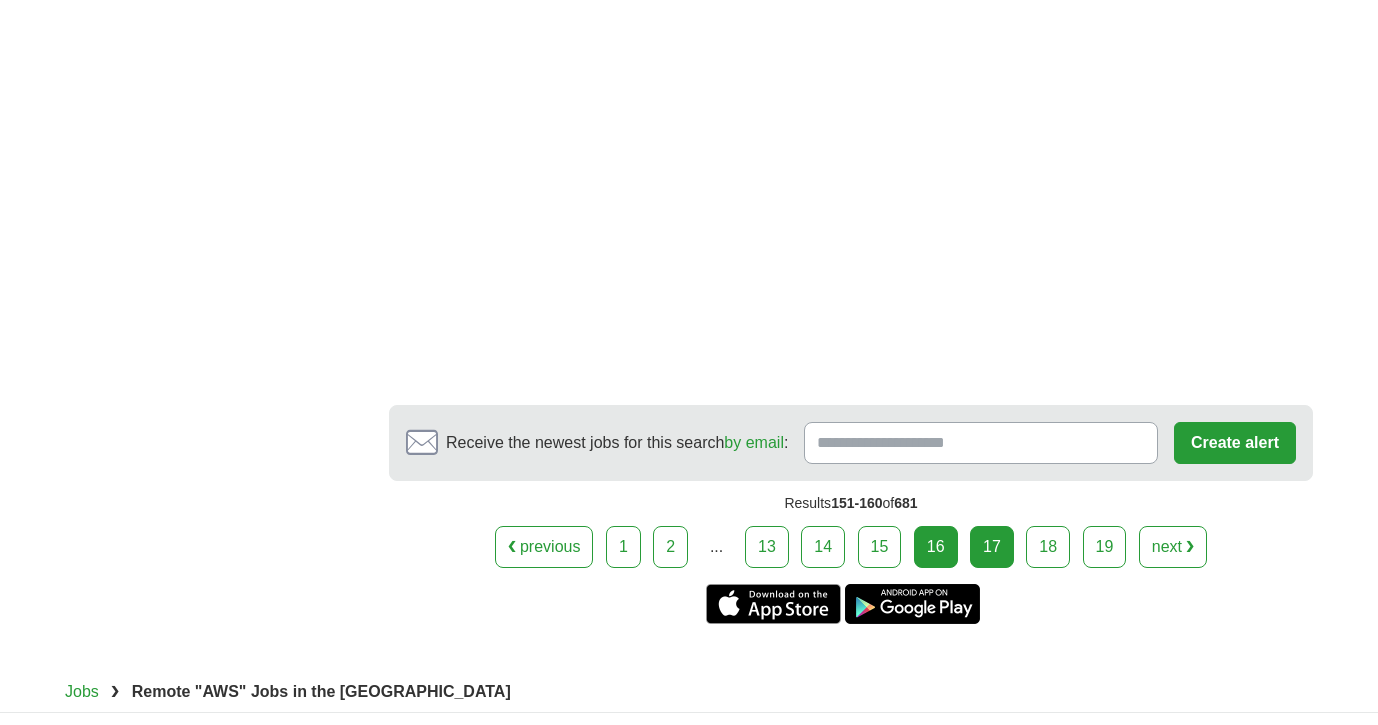 click on "17" at bounding box center [992, 547] 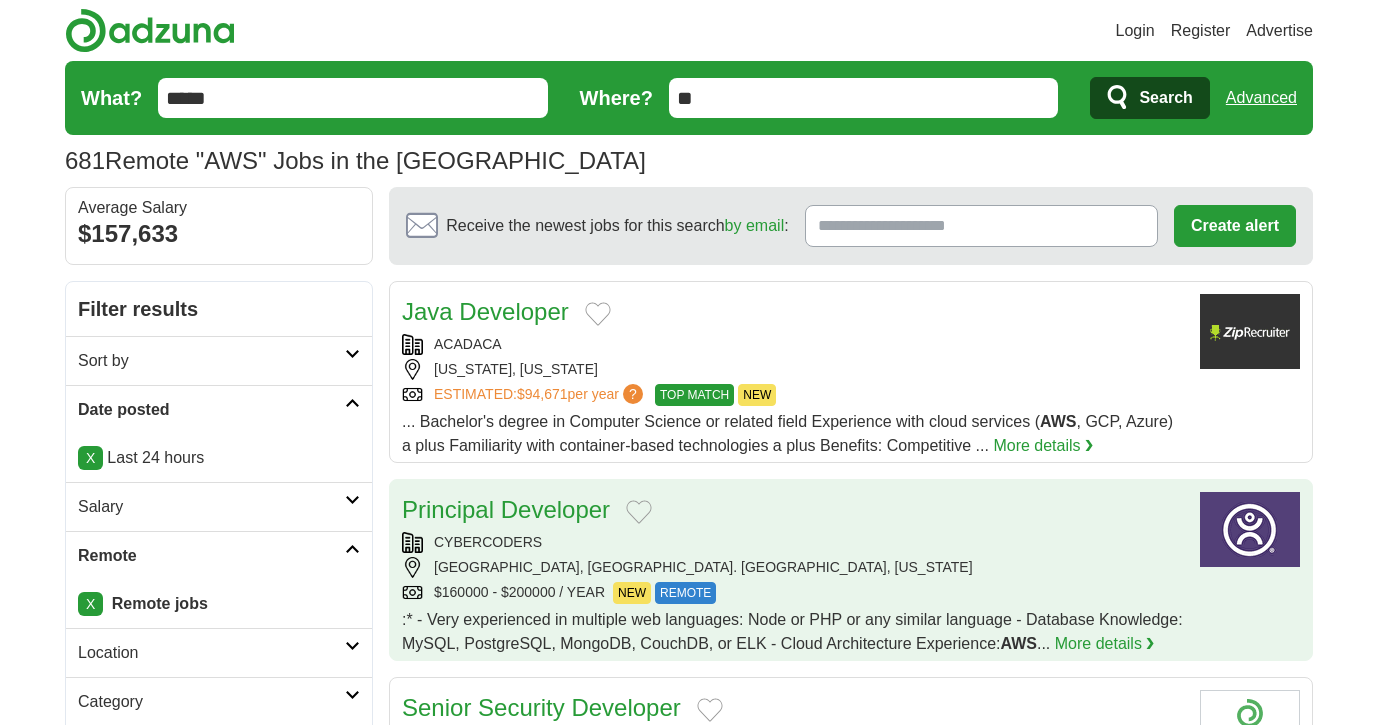 scroll, scrollTop: 36, scrollLeft: 0, axis: vertical 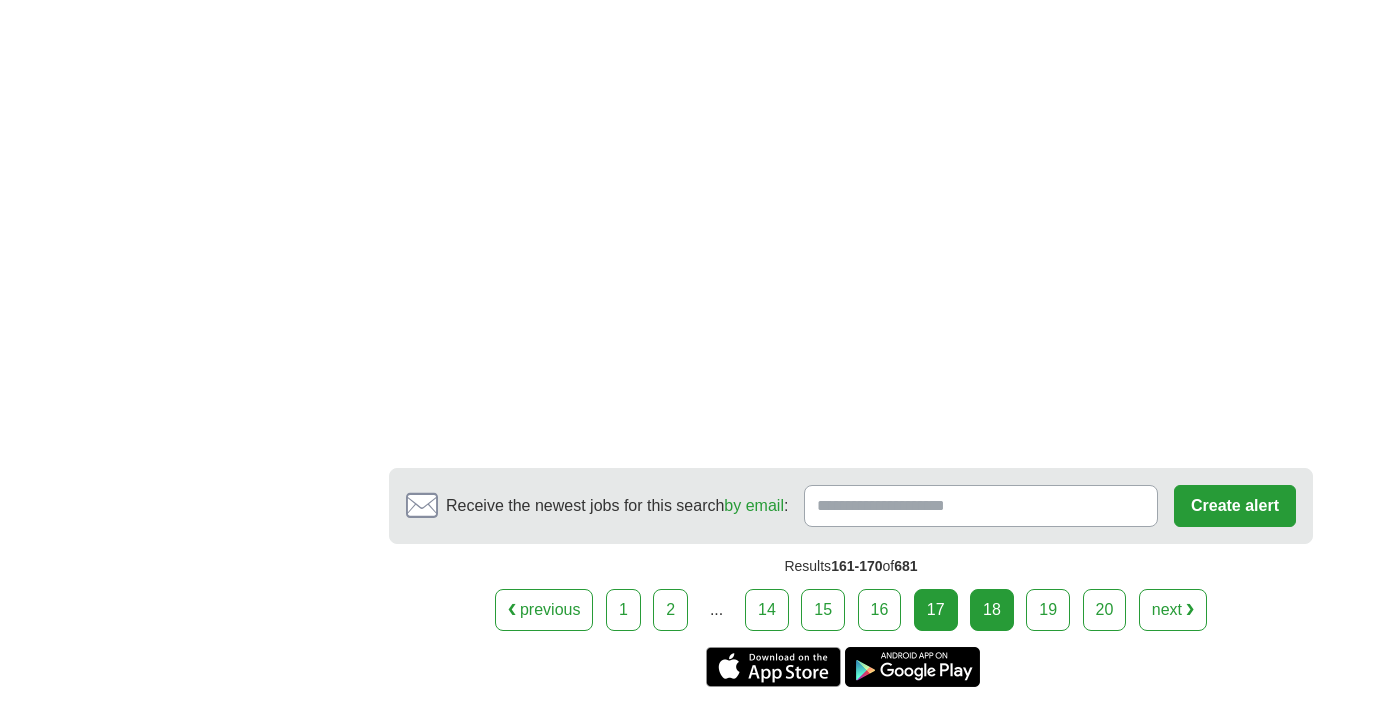 click on "18" at bounding box center (992, 610) 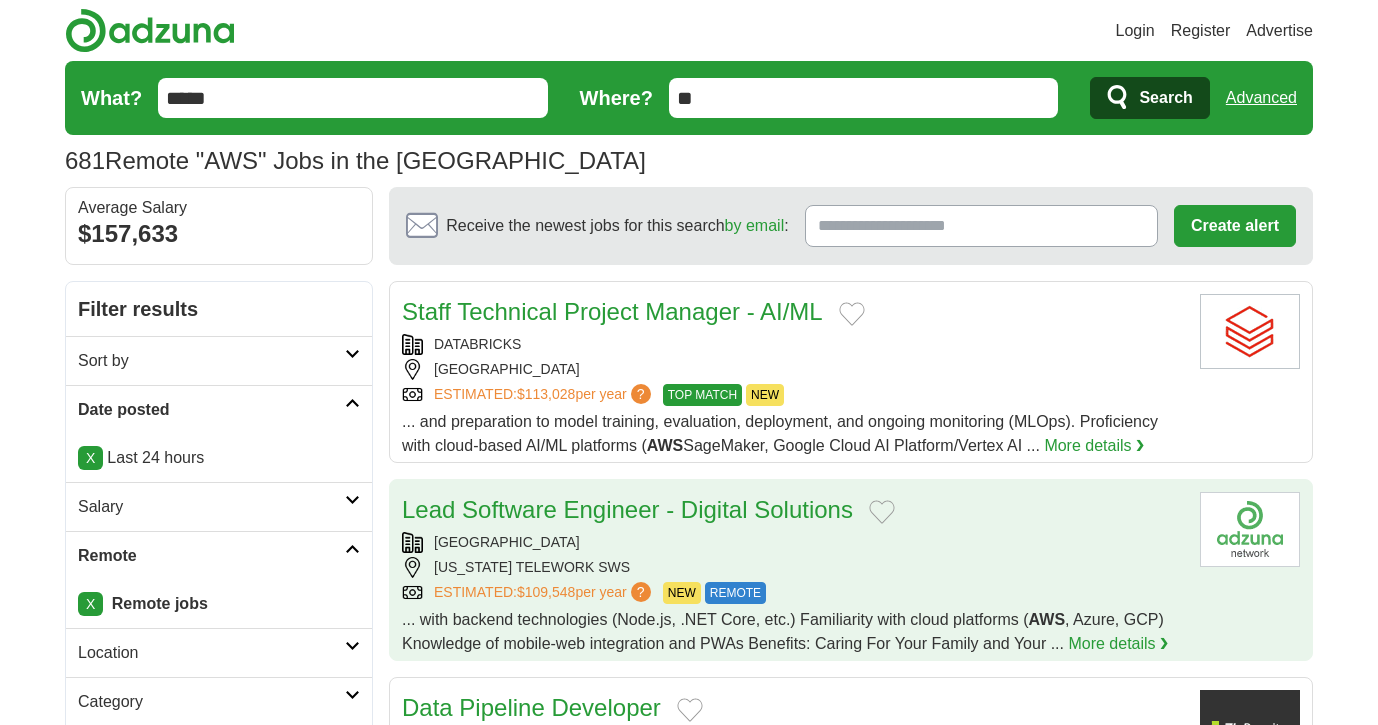 scroll, scrollTop: 0, scrollLeft: 0, axis: both 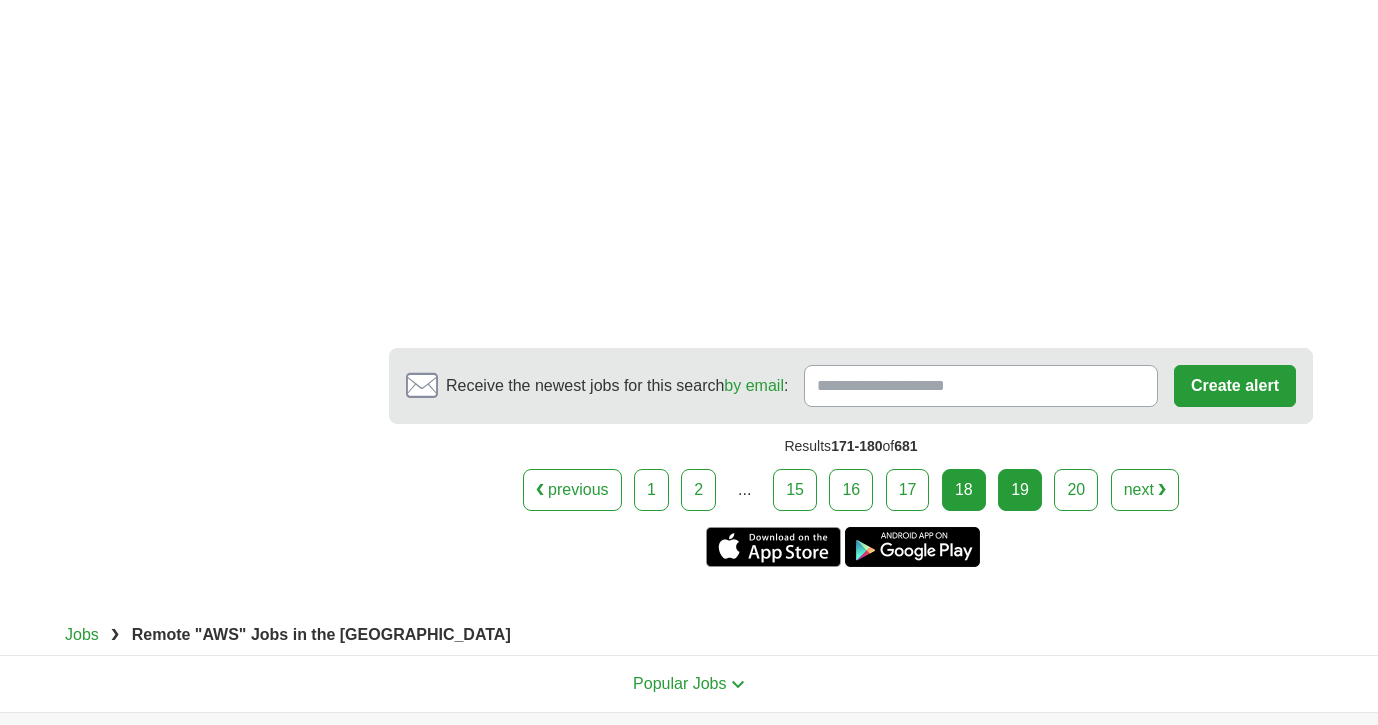 click on "19" at bounding box center (1020, 490) 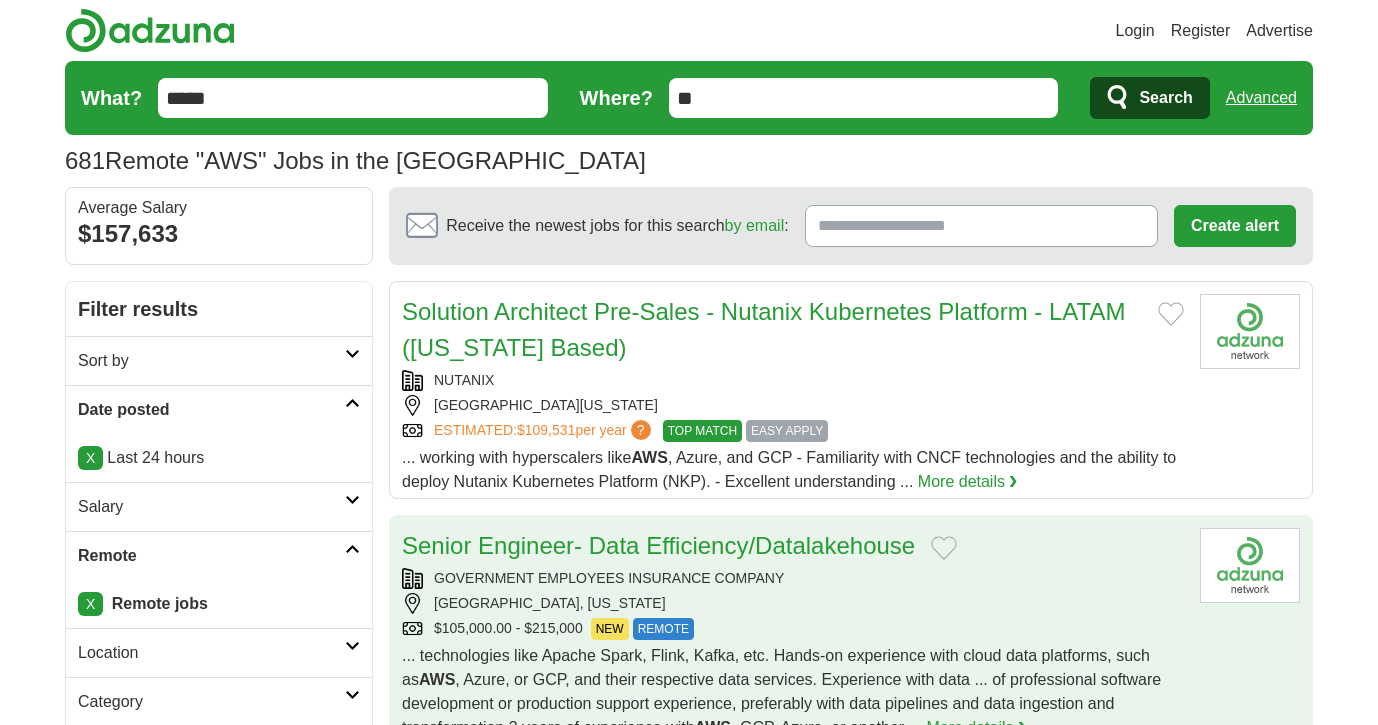 scroll, scrollTop: 0, scrollLeft: 0, axis: both 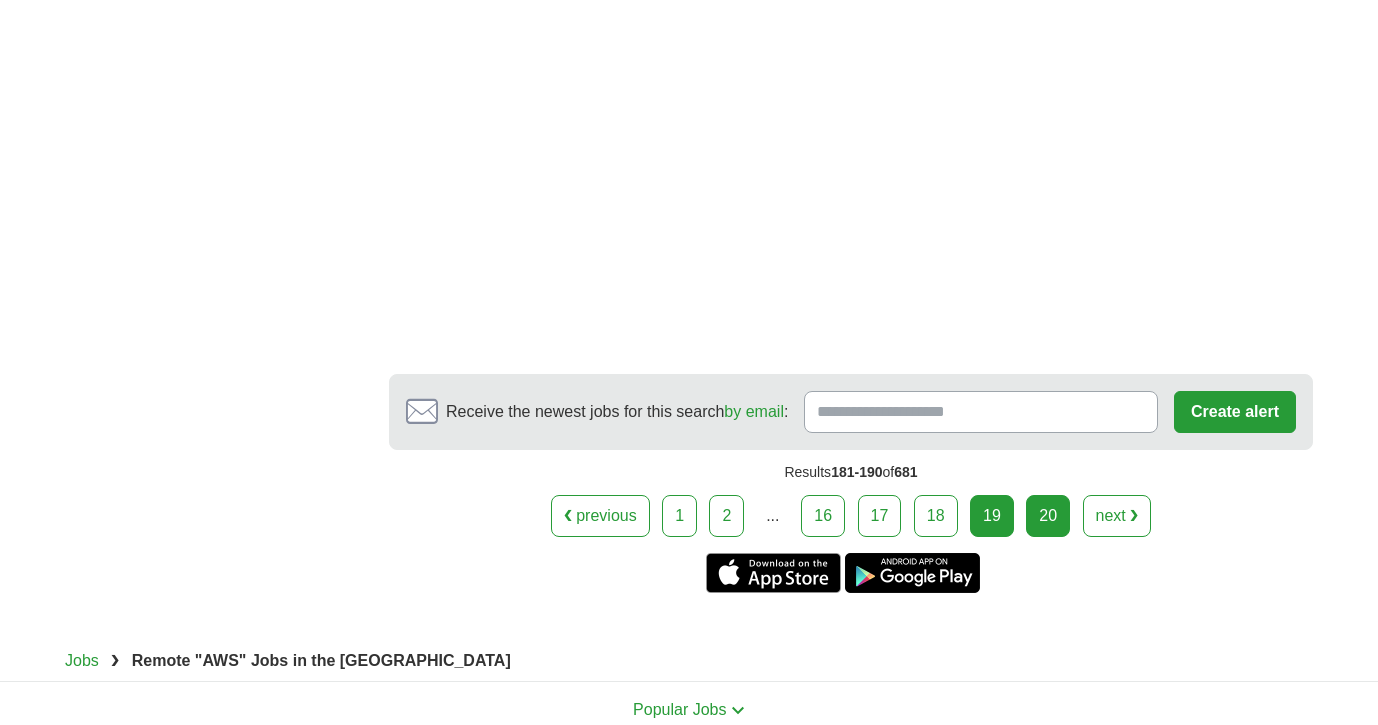 click on "20" at bounding box center [1048, 516] 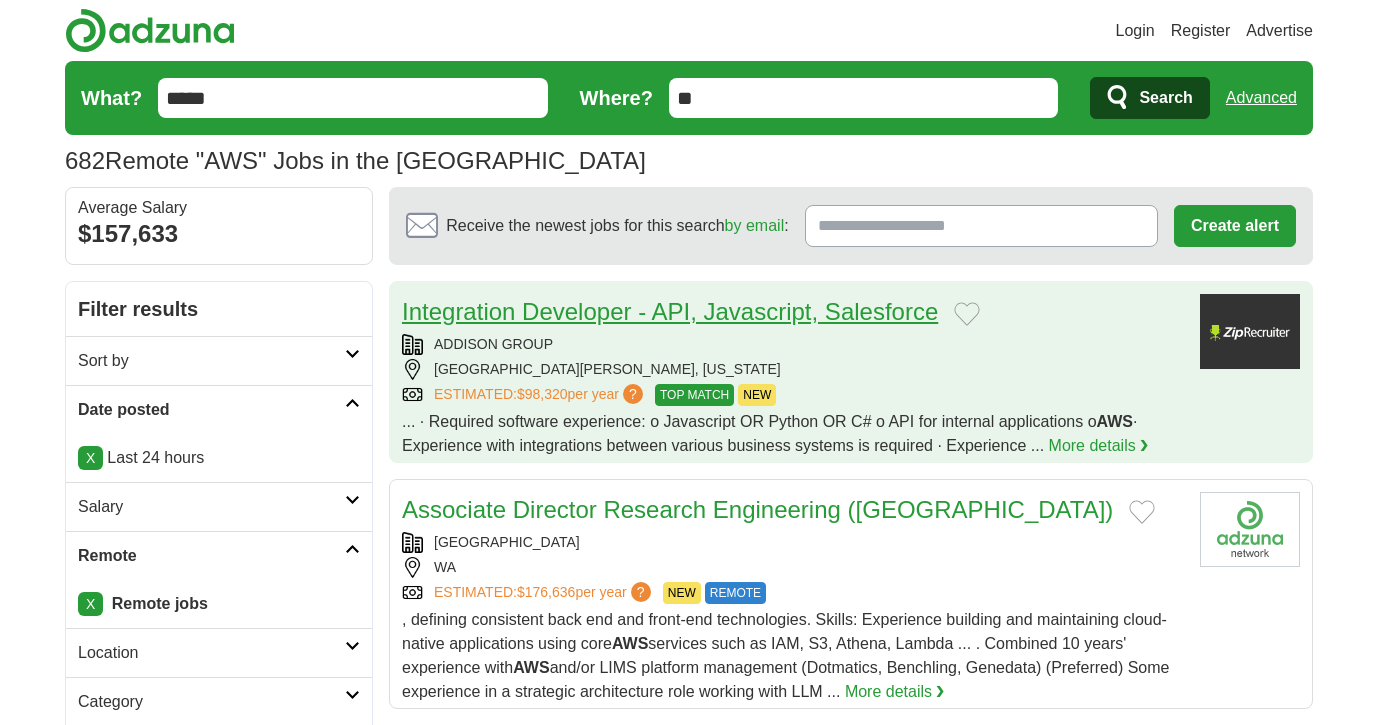 scroll, scrollTop: 0, scrollLeft: 0, axis: both 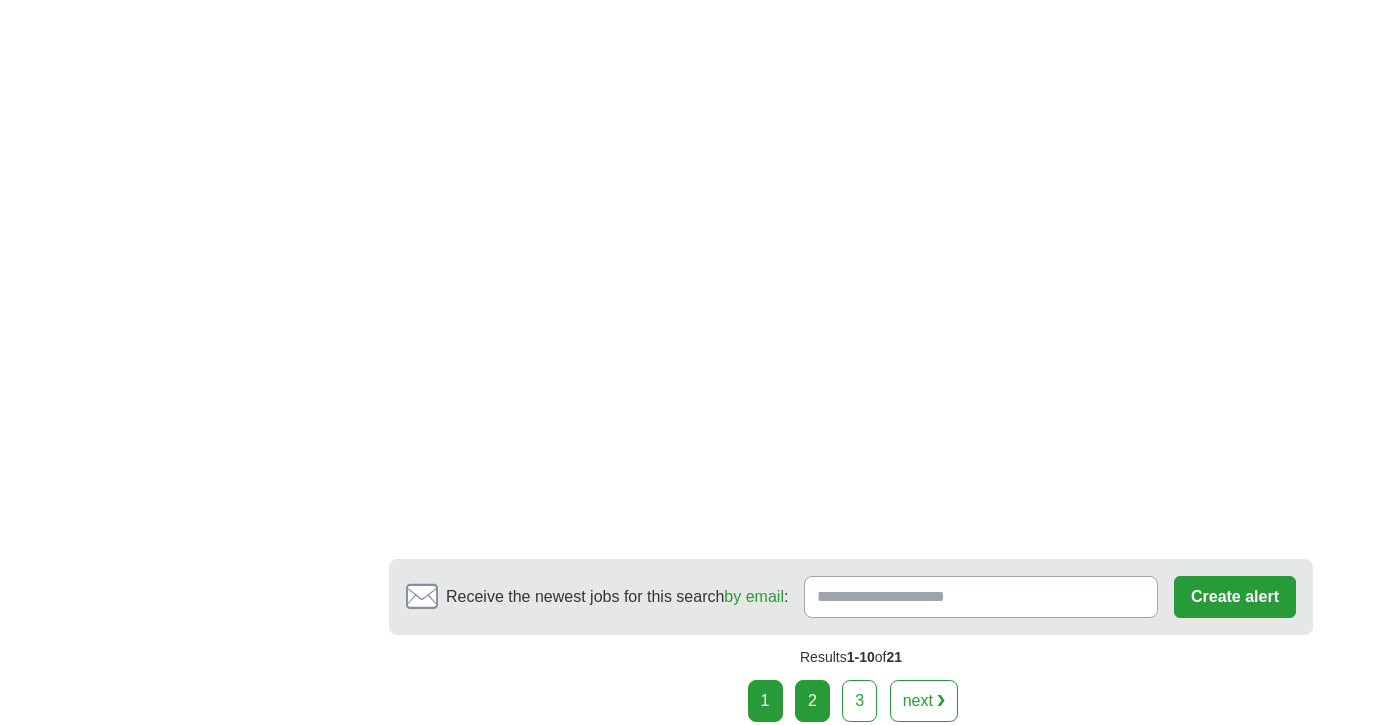 click on "2" at bounding box center [812, 701] 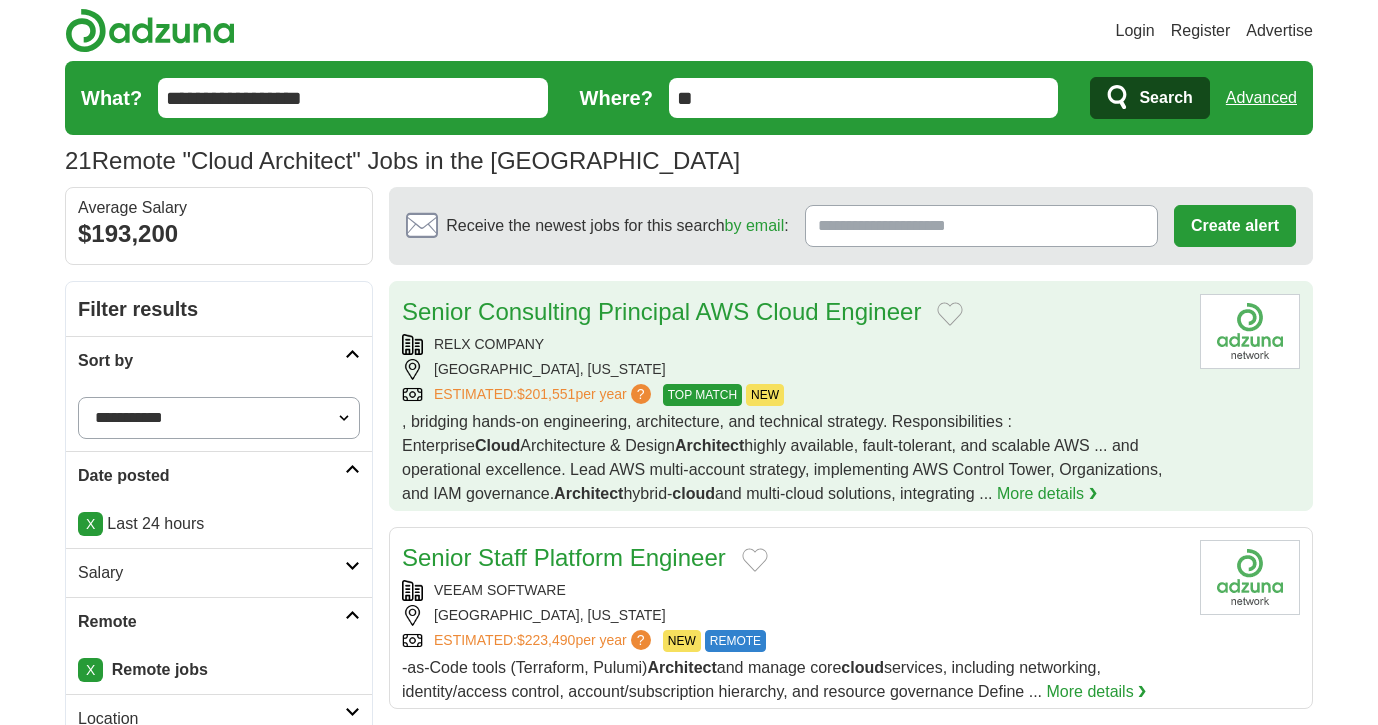 scroll, scrollTop: 0, scrollLeft: 0, axis: both 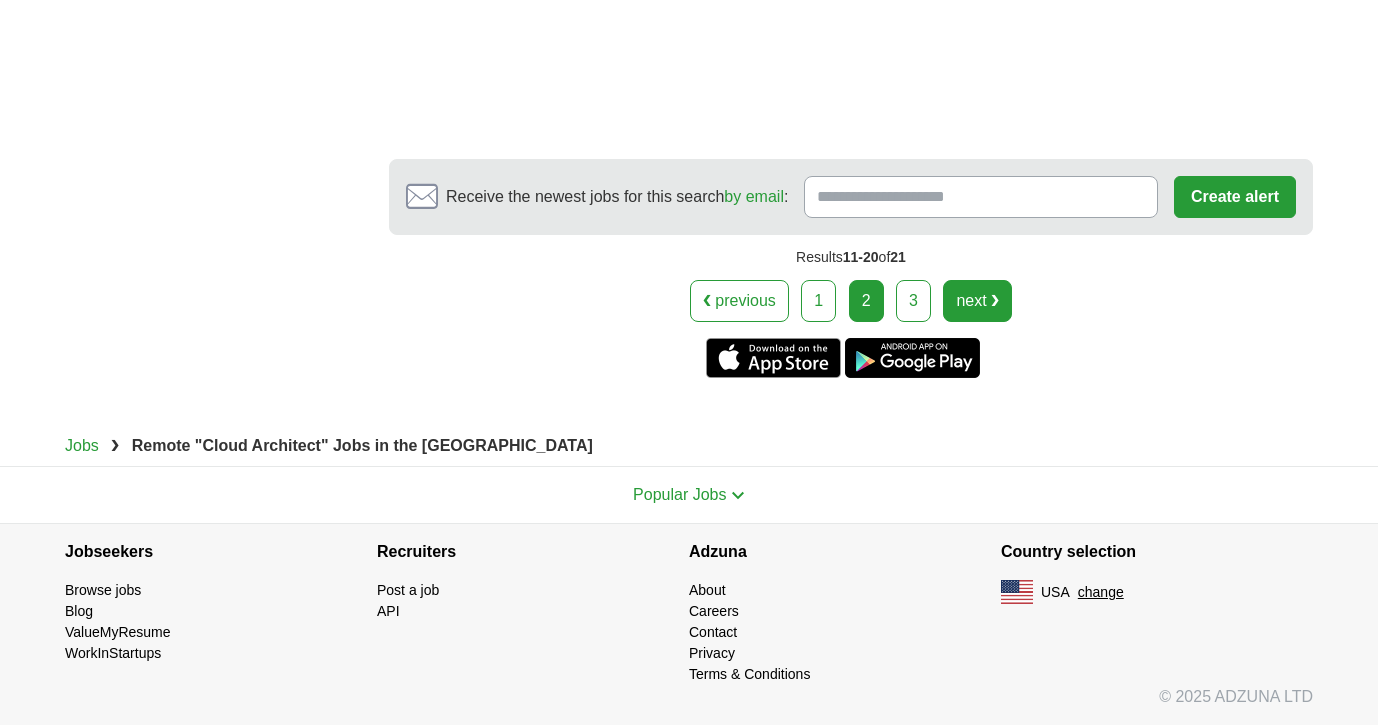 click on "next ❯" at bounding box center (977, 301) 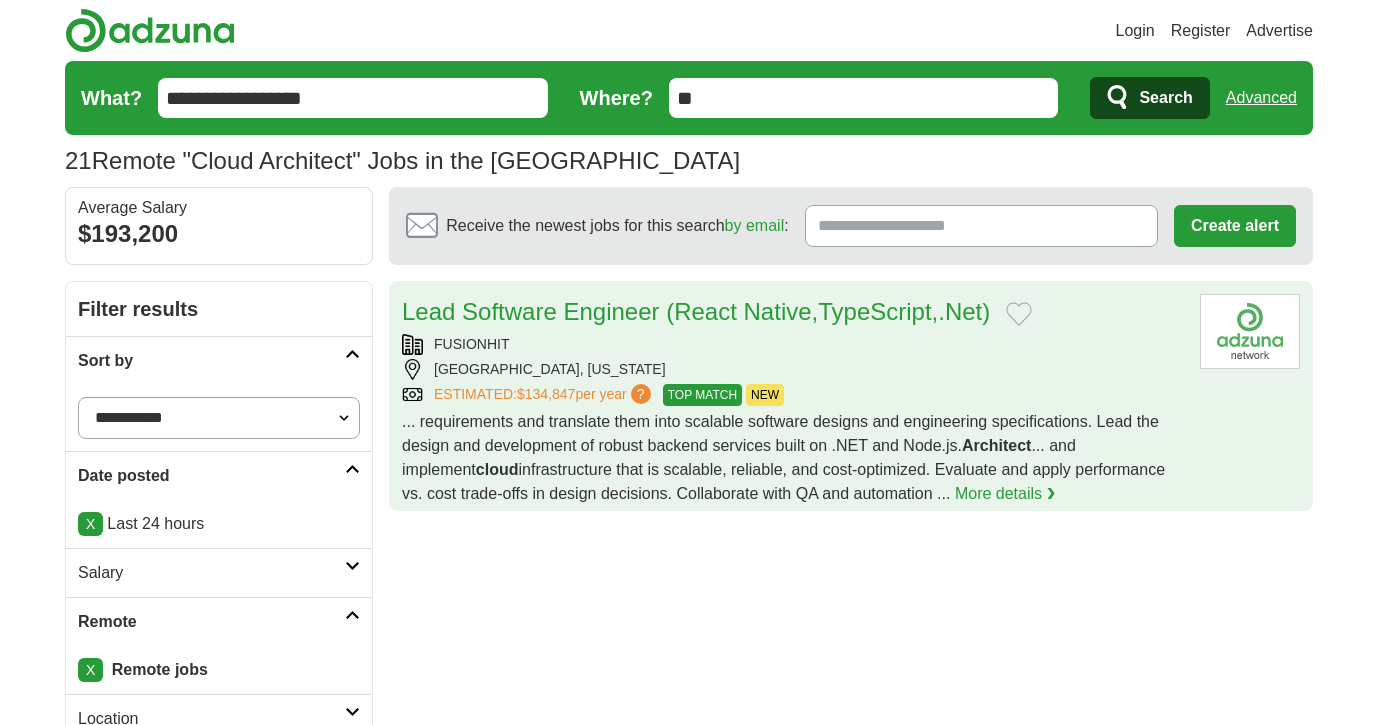 scroll, scrollTop: 0, scrollLeft: 0, axis: both 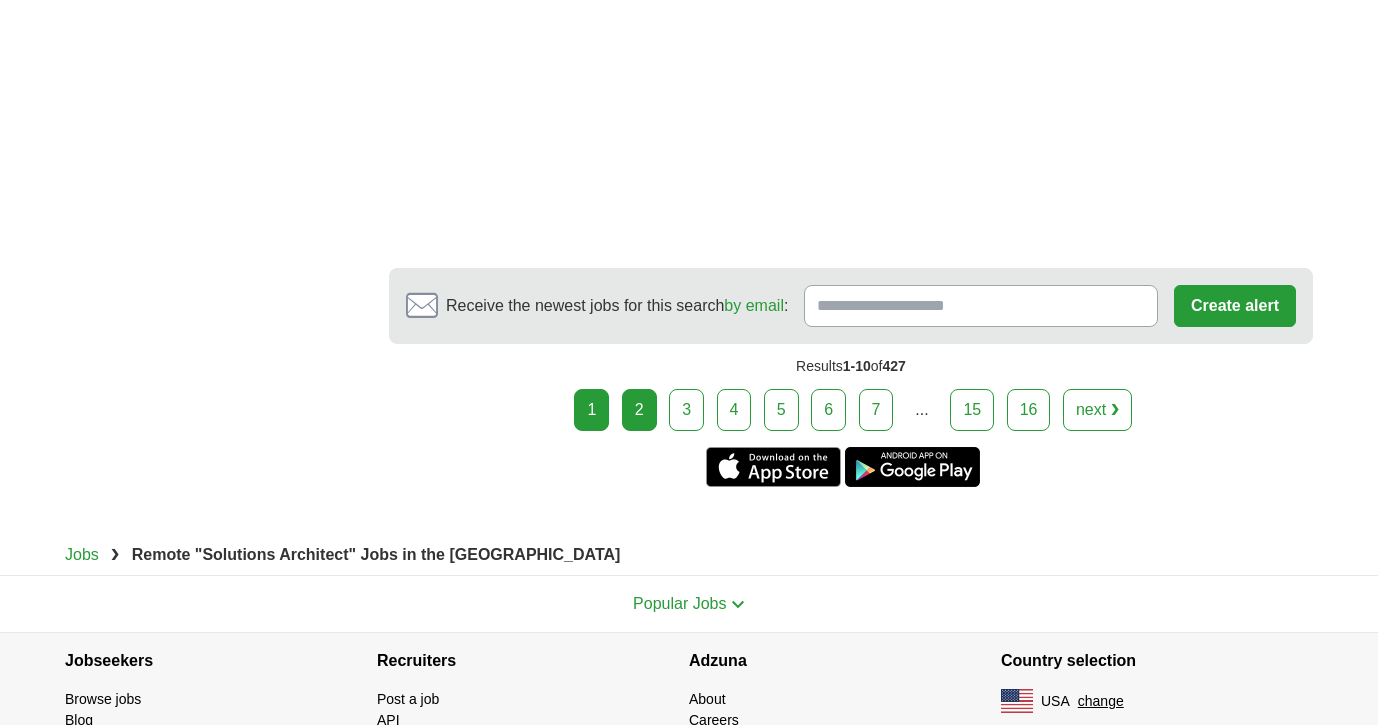click on "2" at bounding box center (639, 410) 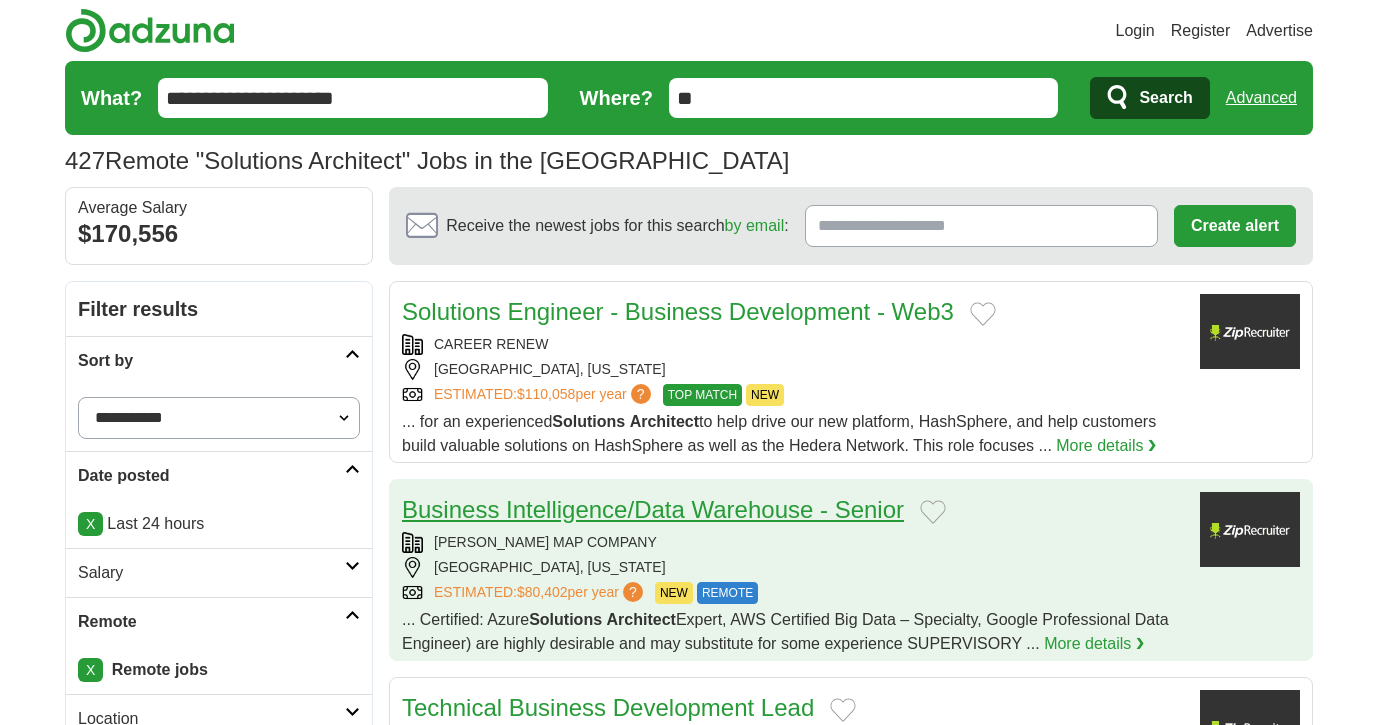 scroll, scrollTop: 0, scrollLeft: 0, axis: both 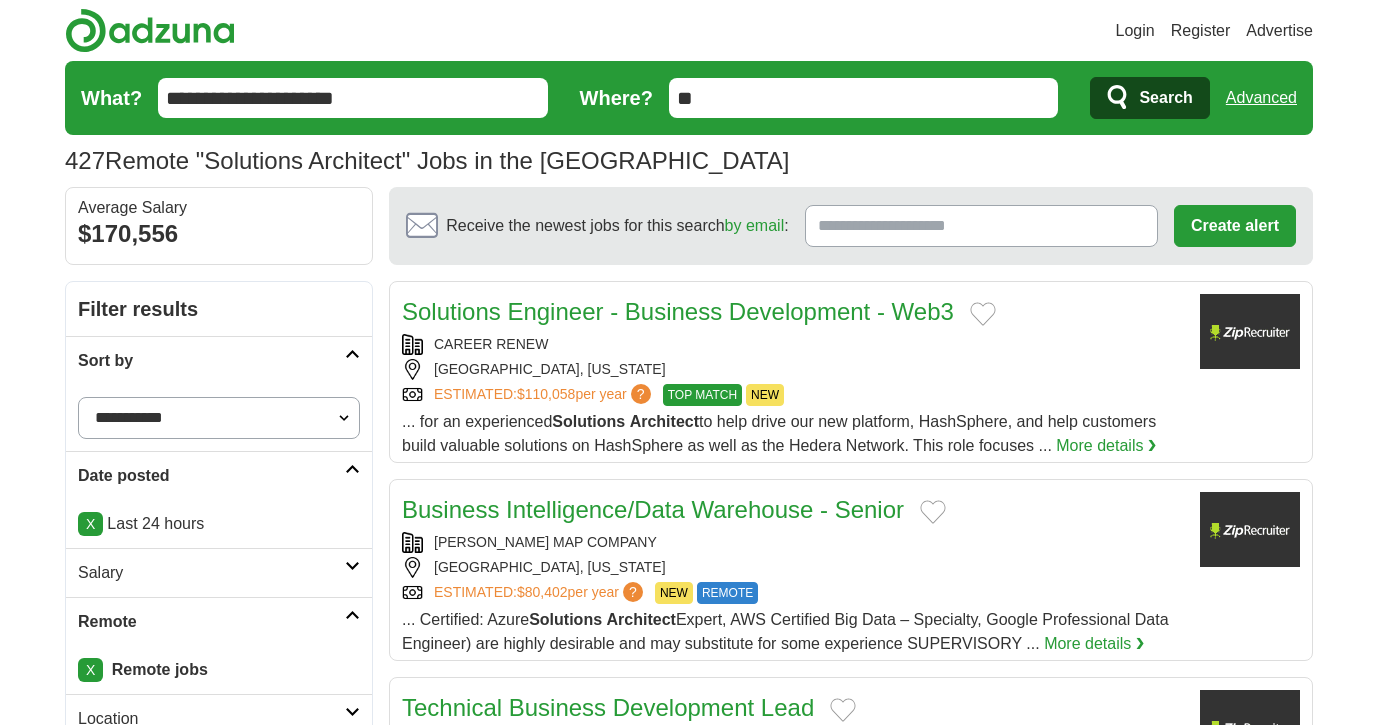 select on "**********" 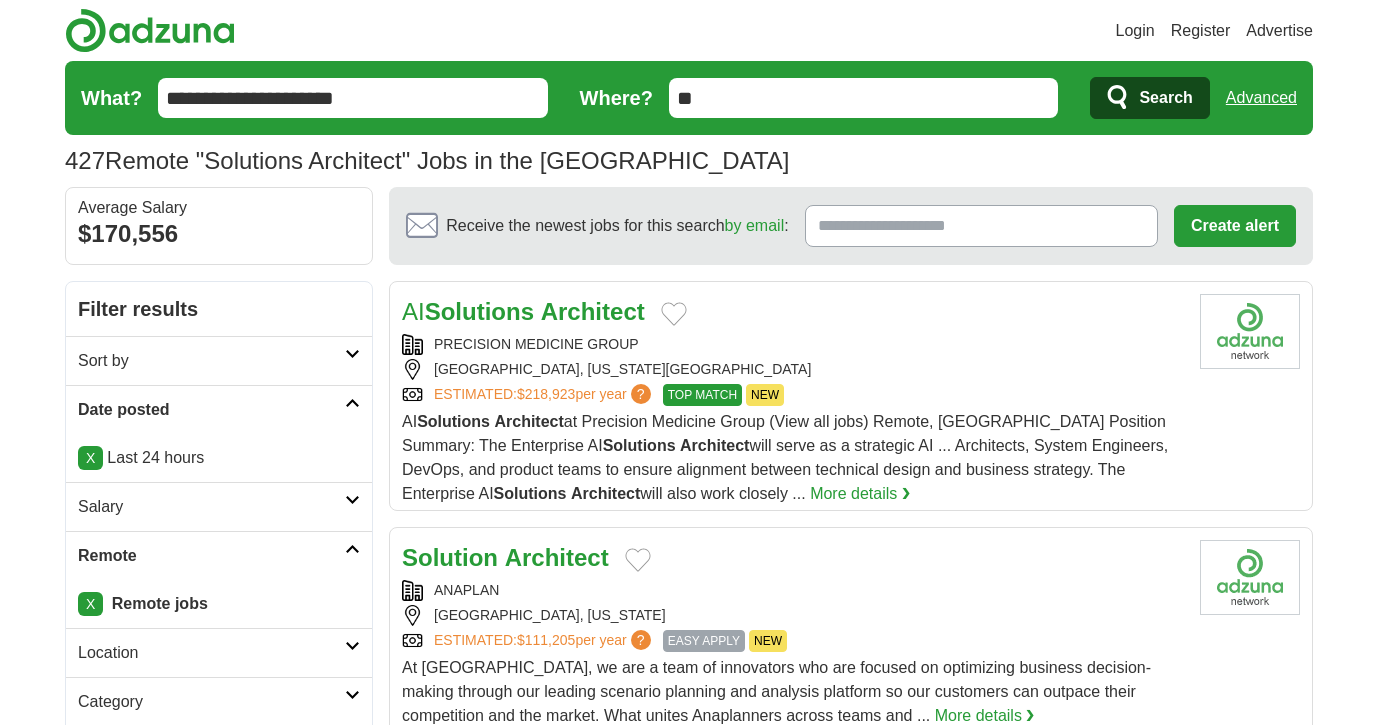 scroll, scrollTop: 0, scrollLeft: 0, axis: both 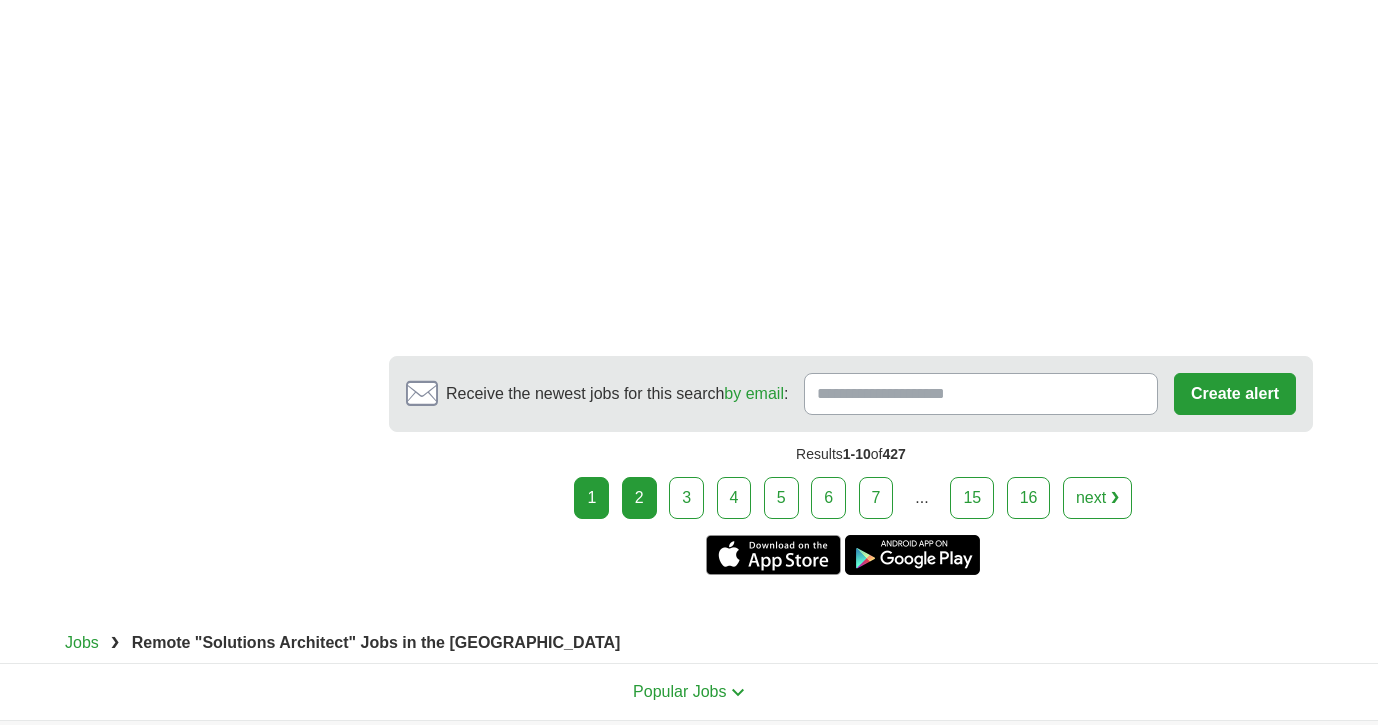 click on "2" at bounding box center [639, 498] 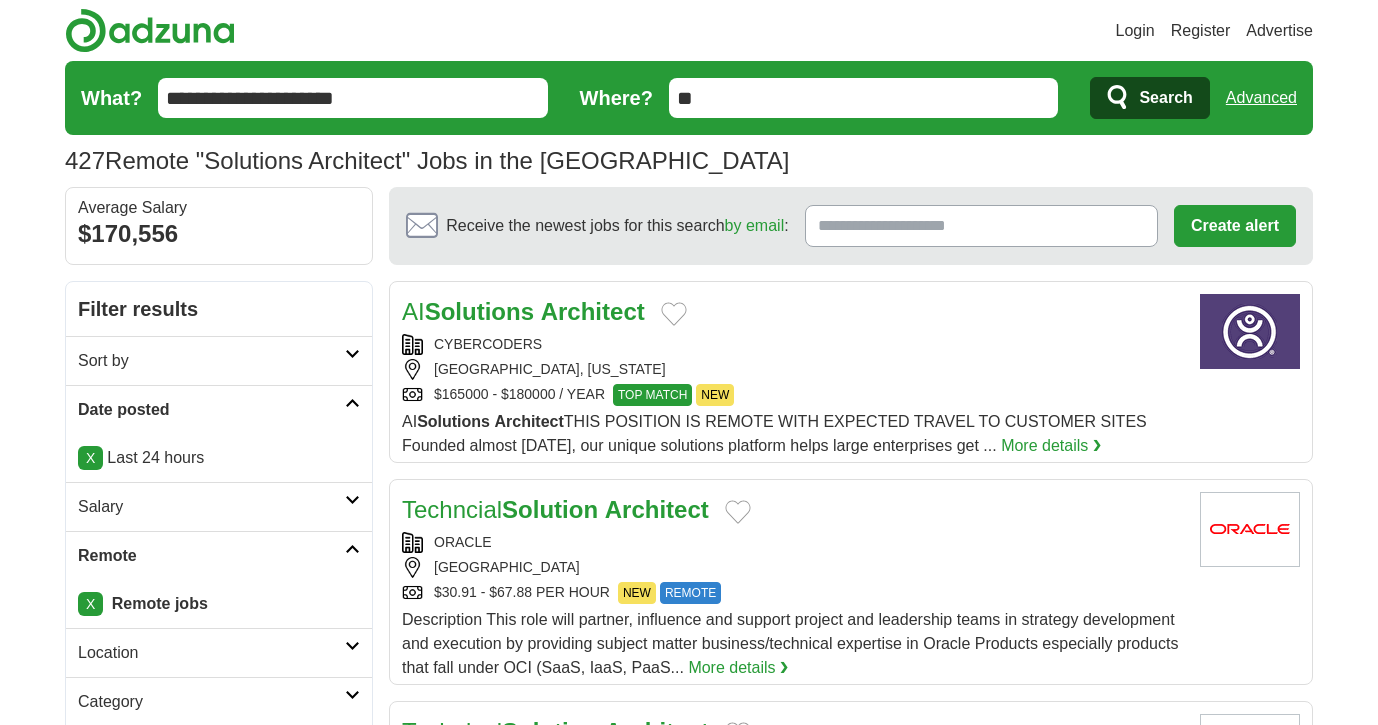 scroll, scrollTop: 0, scrollLeft: 0, axis: both 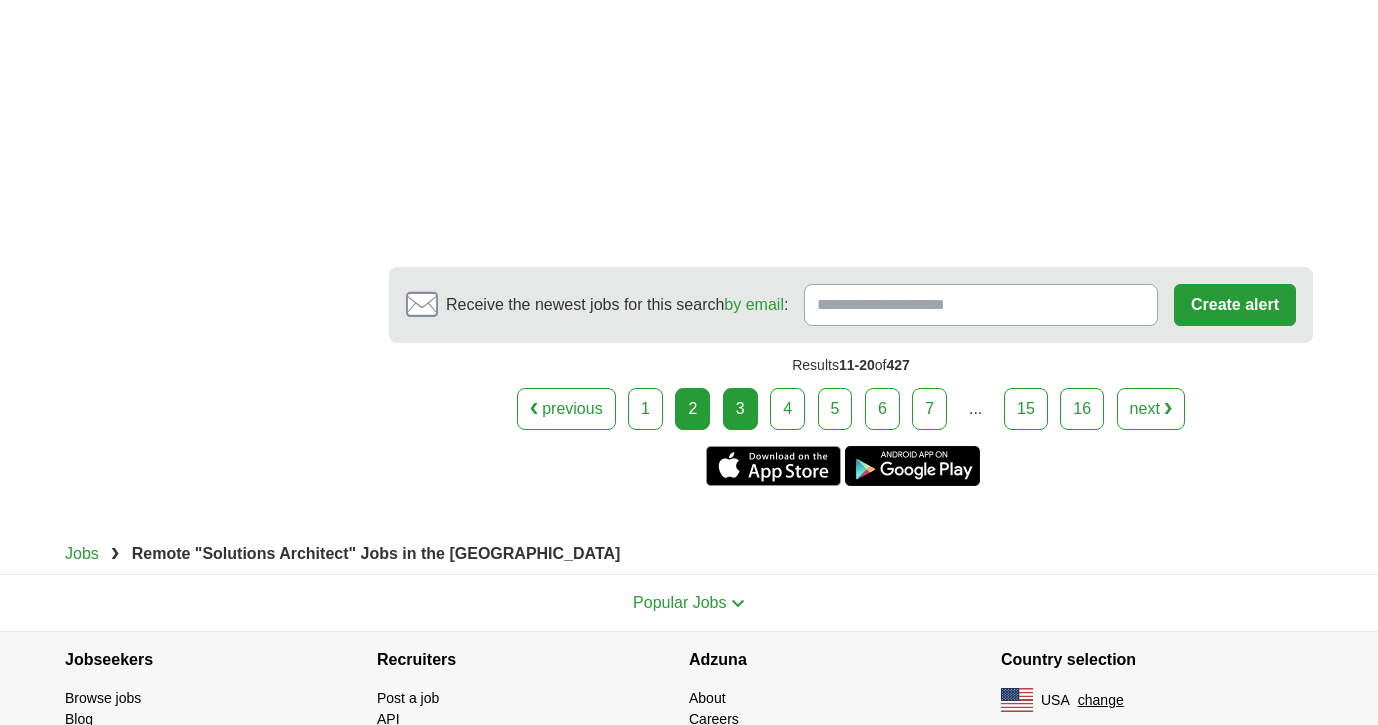 click on "3" at bounding box center (740, 409) 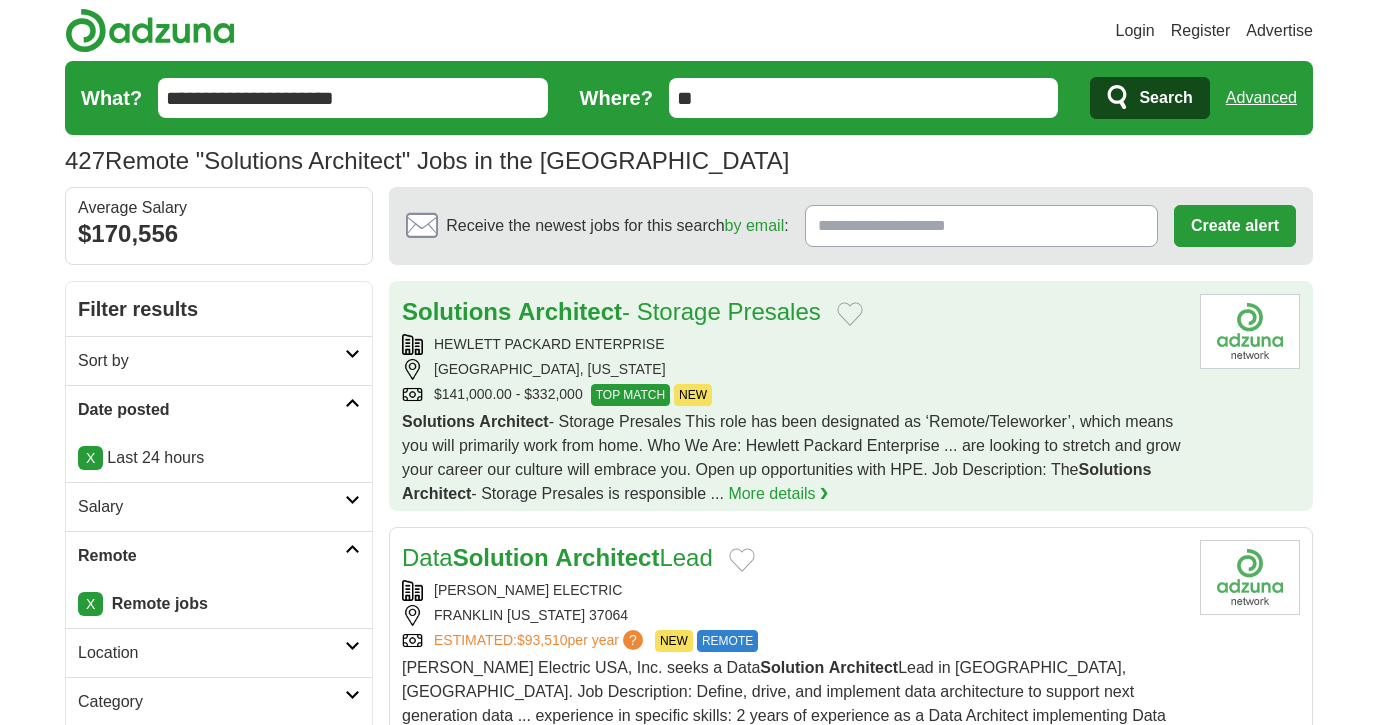 scroll, scrollTop: 0, scrollLeft: 0, axis: both 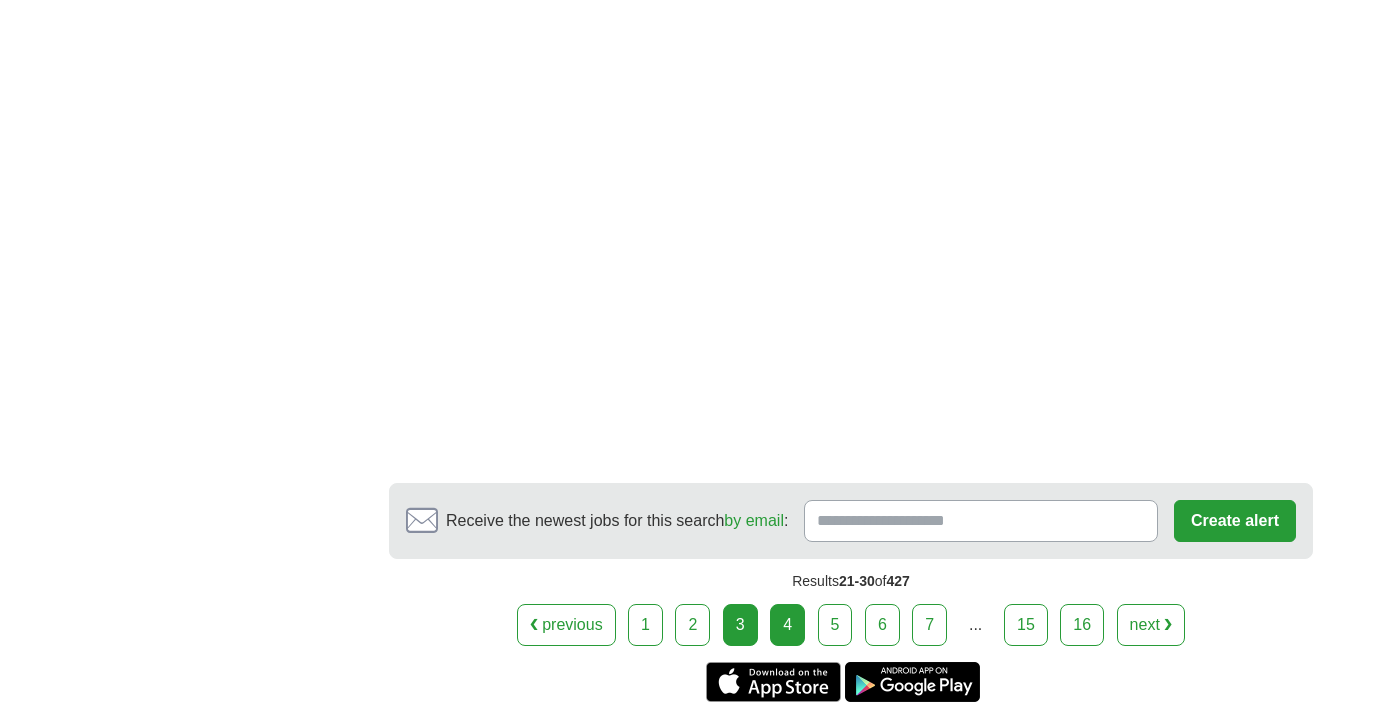 click on "4" at bounding box center [787, 625] 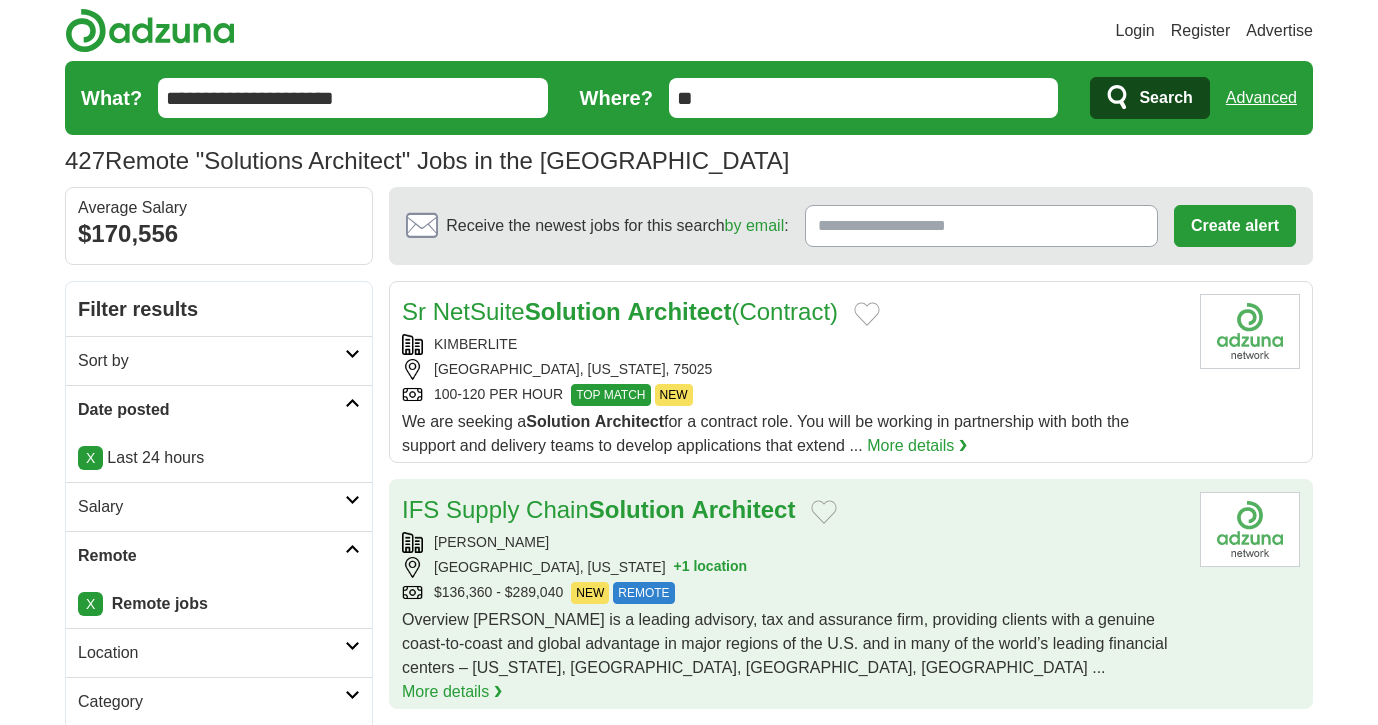 scroll, scrollTop: 0, scrollLeft: 0, axis: both 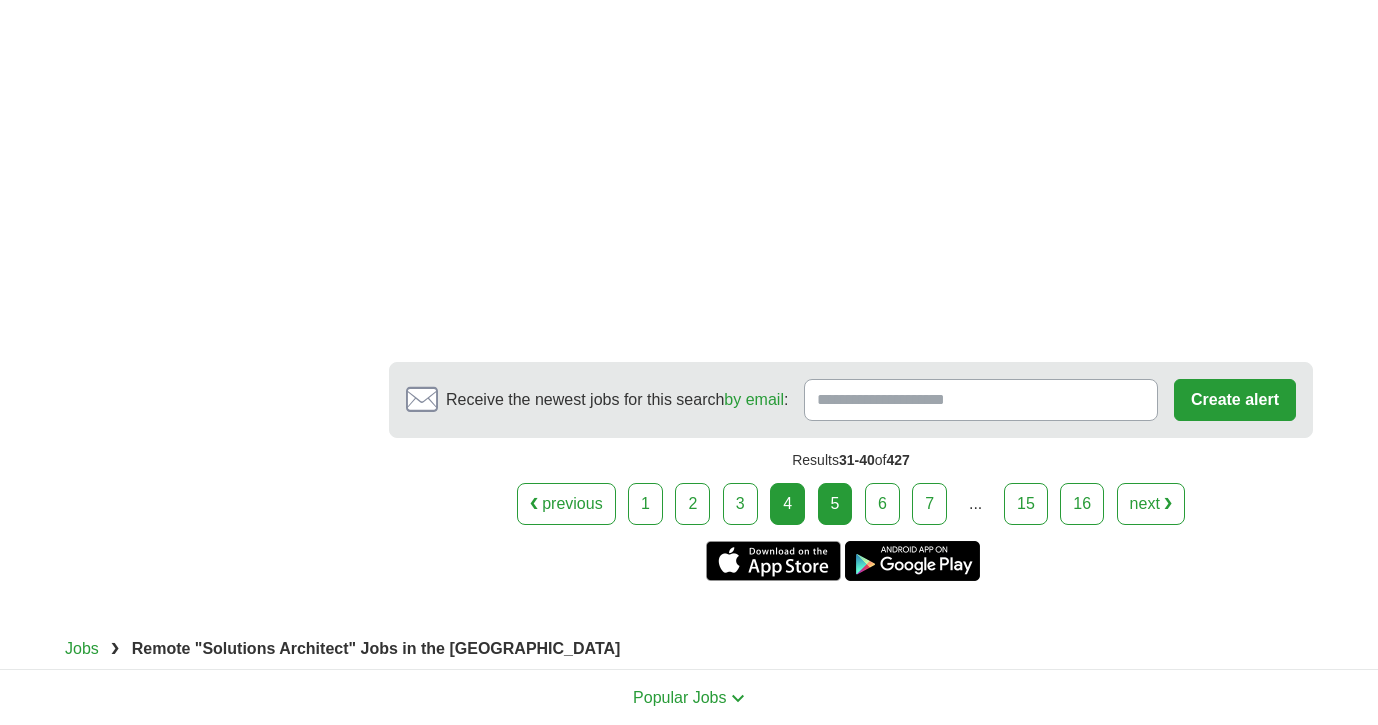 click on "5" at bounding box center [835, 504] 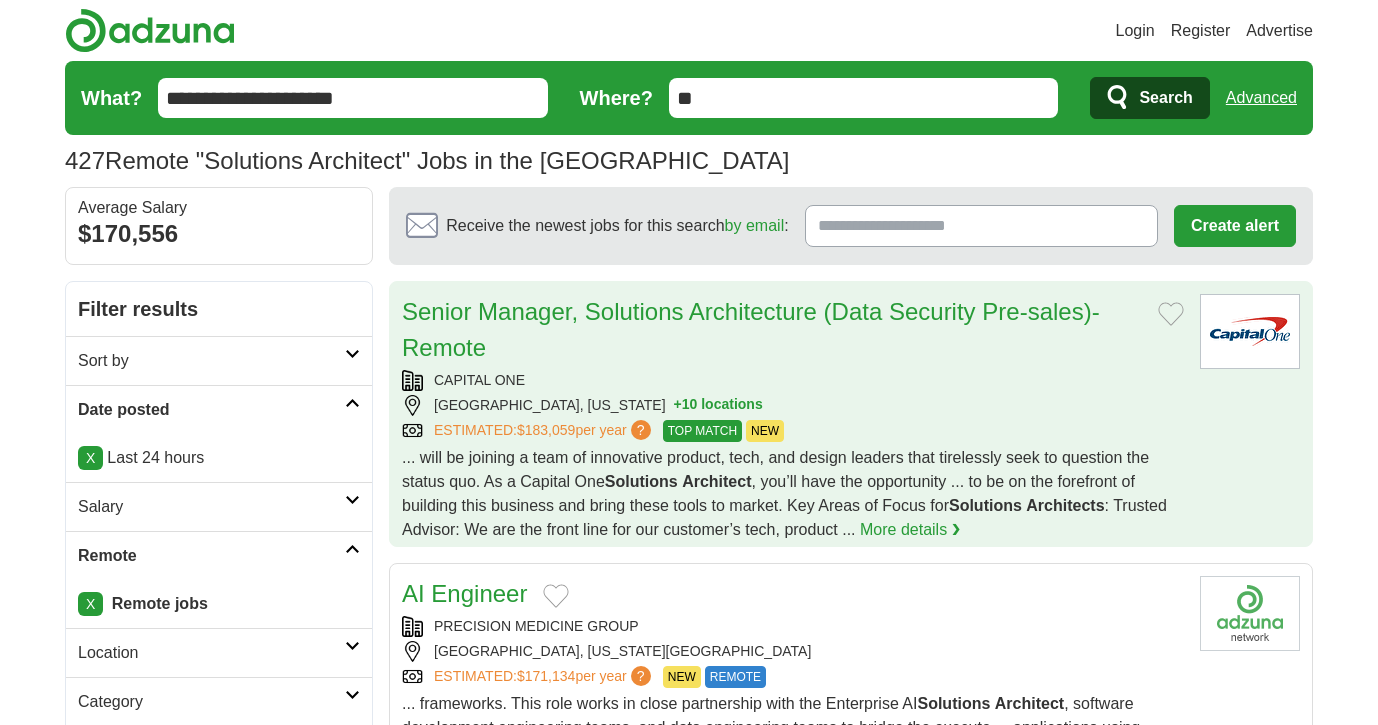 scroll, scrollTop: 0, scrollLeft: 0, axis: both 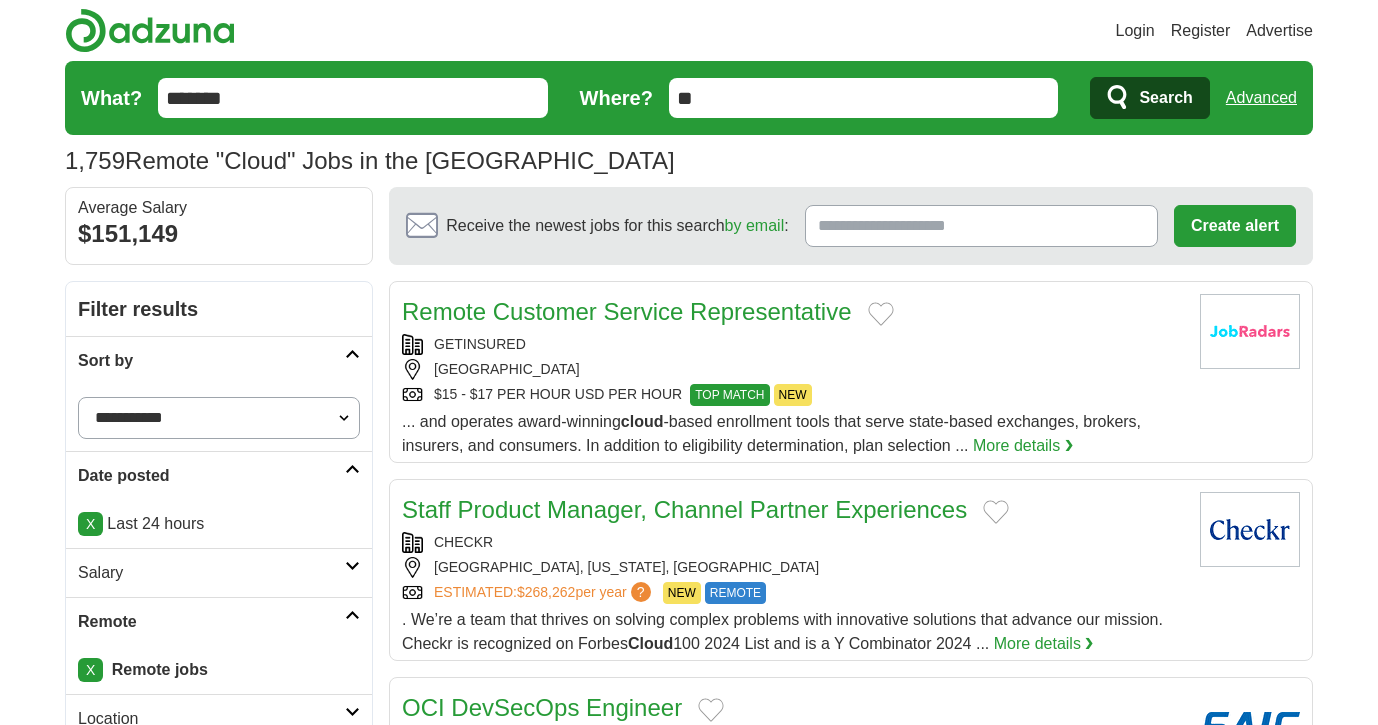 select on "**********" 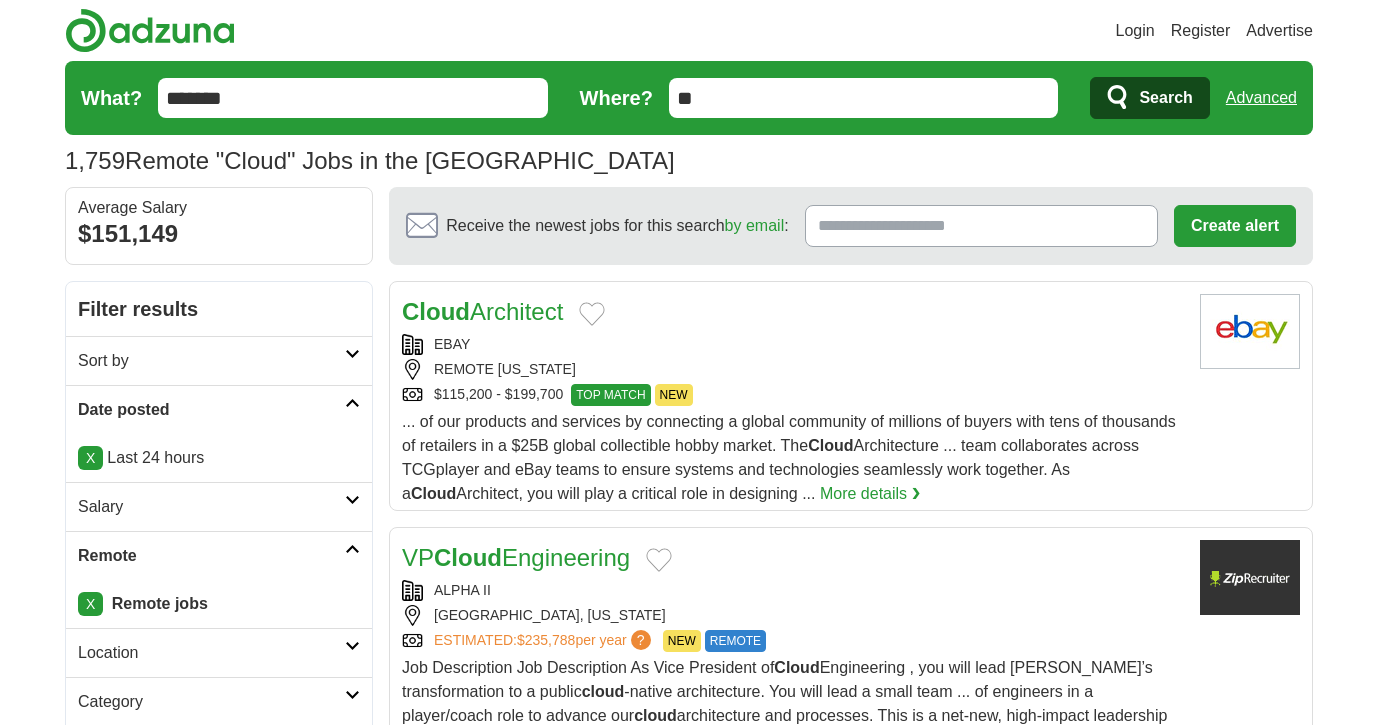 scroll, scrollTop: 4, scrollLeft: 0, axis: vertical 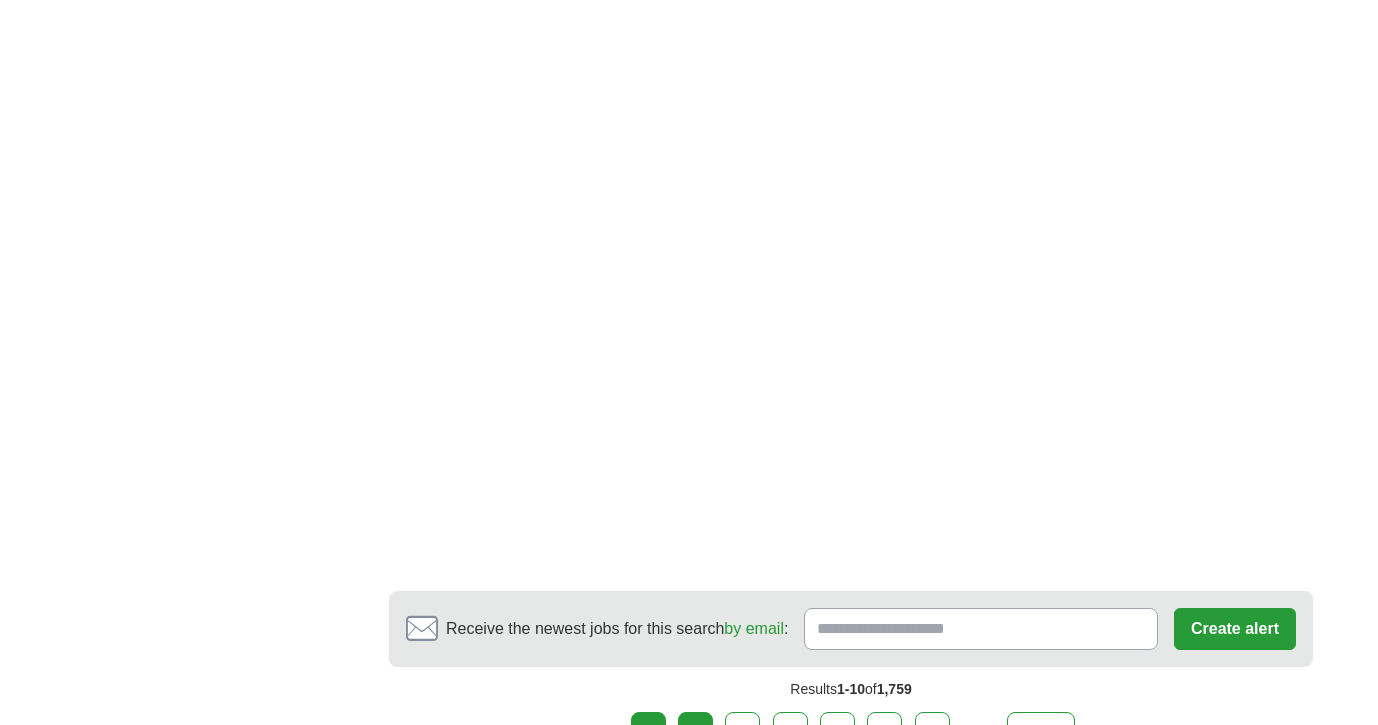 click on "2" at bounding box center [695, 733] 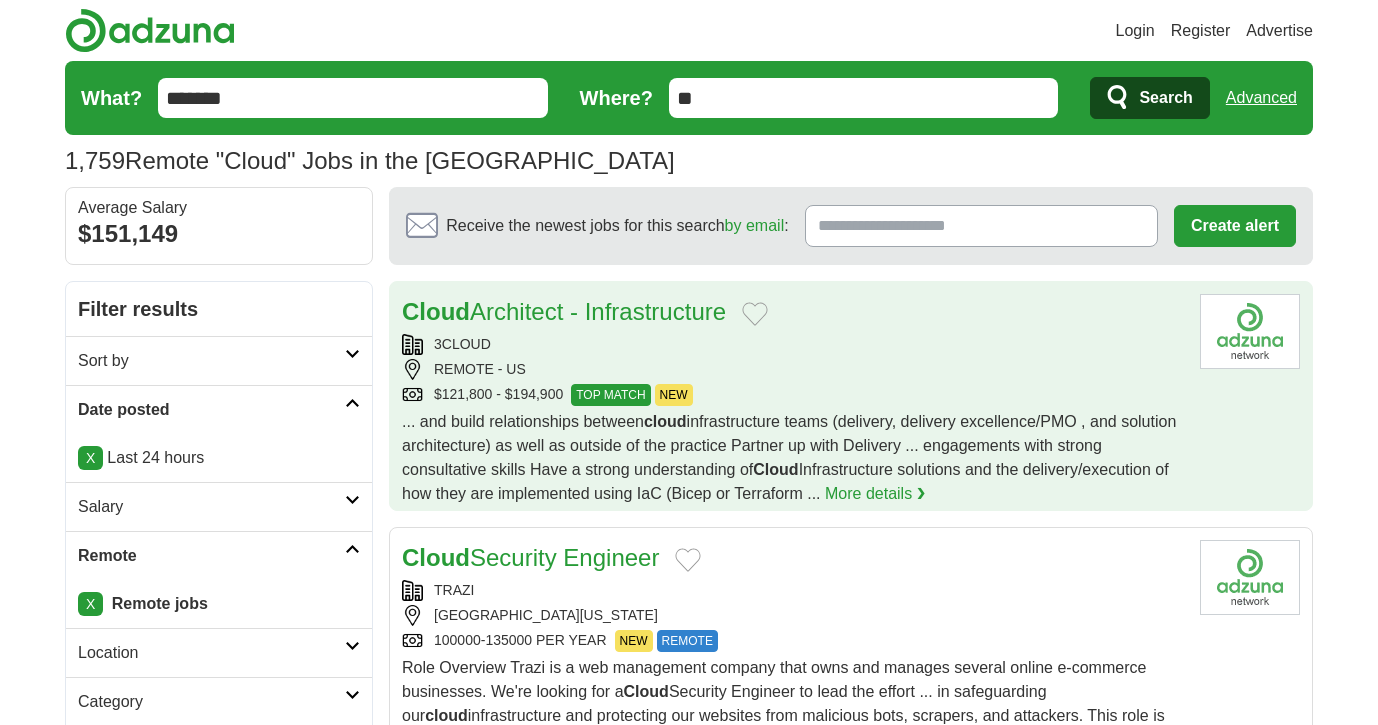 scroll, scrollTop: 0, scrollLeft: 0, axis: both 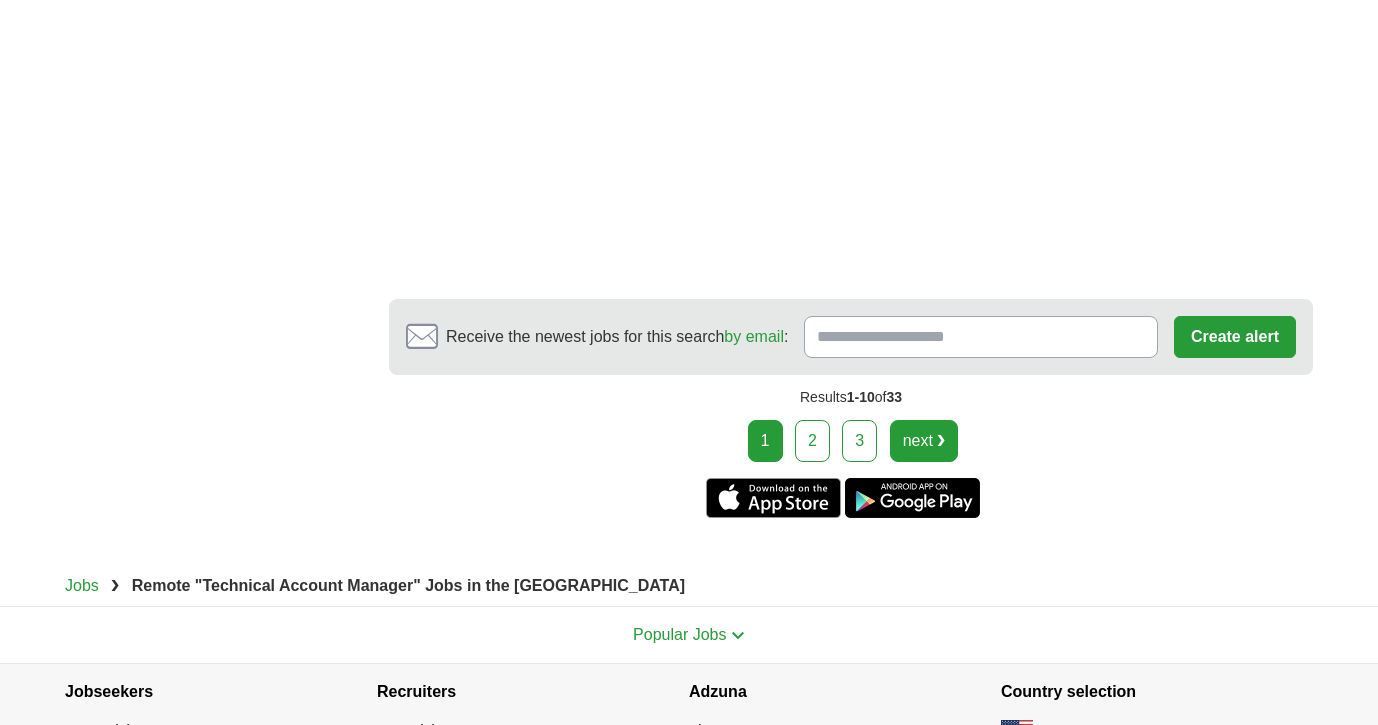 click on "next ❯" at bounding box center (924, 441) 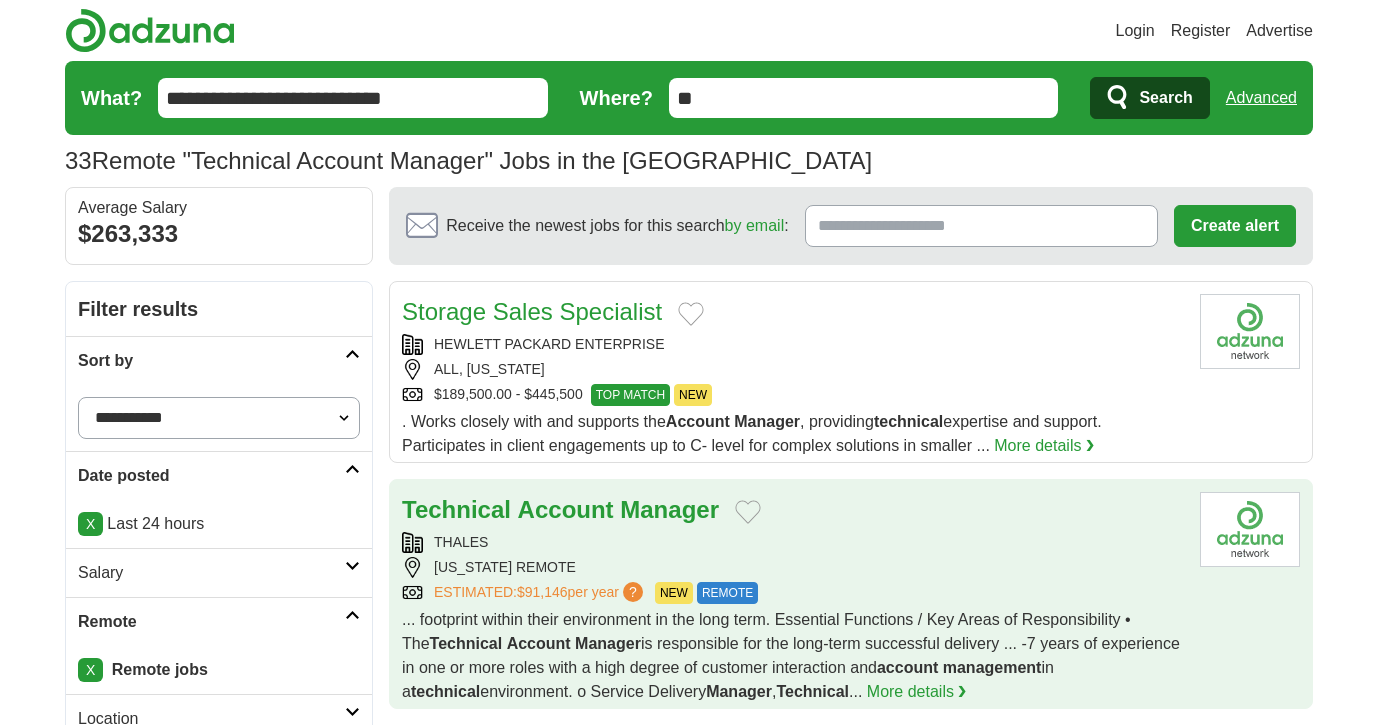 scroll, scrollTop: 364, scrollLeft: 0, axis: vertical 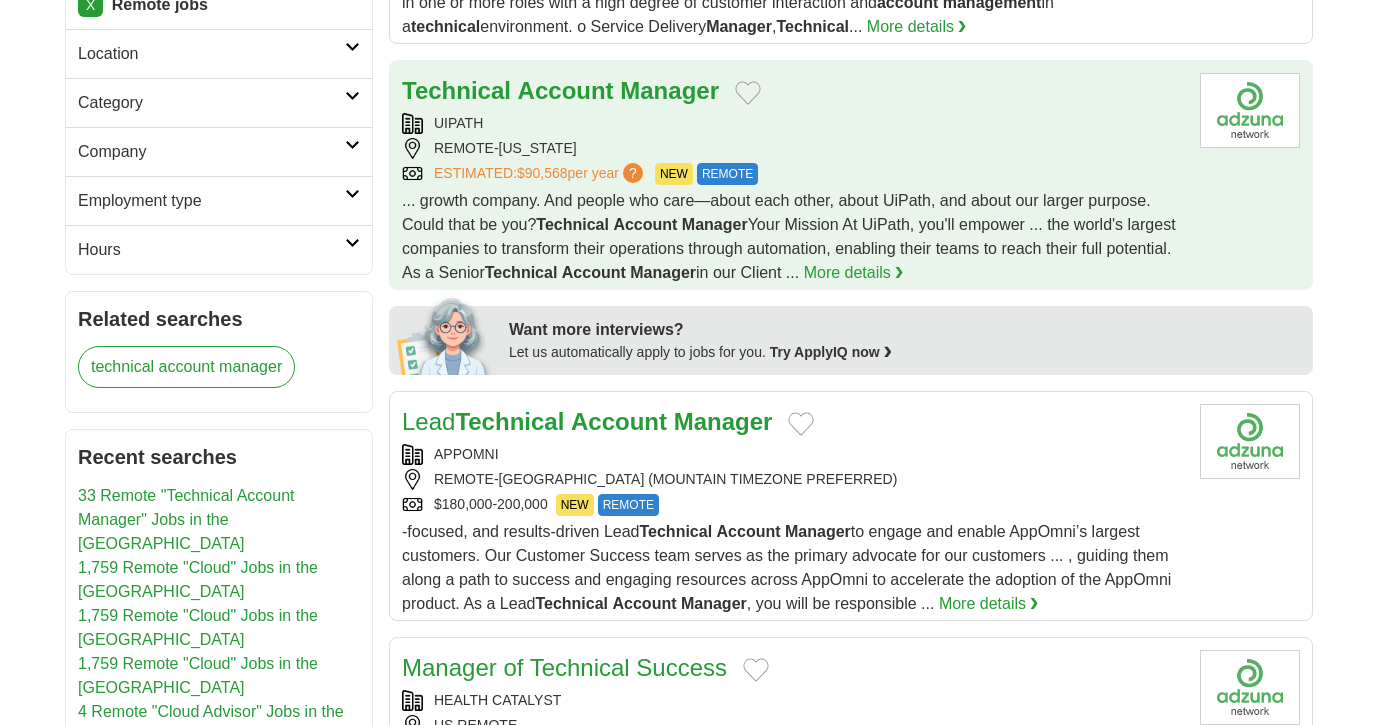 click on "...  growth company. And people who care—about each other, about UiPath, and about our larger purpose. Could that be you?  Technical   Account   Manager  Your Mission At [GEOGRAPHIC_DATA], you'll empower ...  the world's largest companies to transform their operations through automation, enabling their teams to reach their full potential. As a Senior  Technical   Account   Manager  in our Client ...
More details ❯" at bounding box center (793, 237) 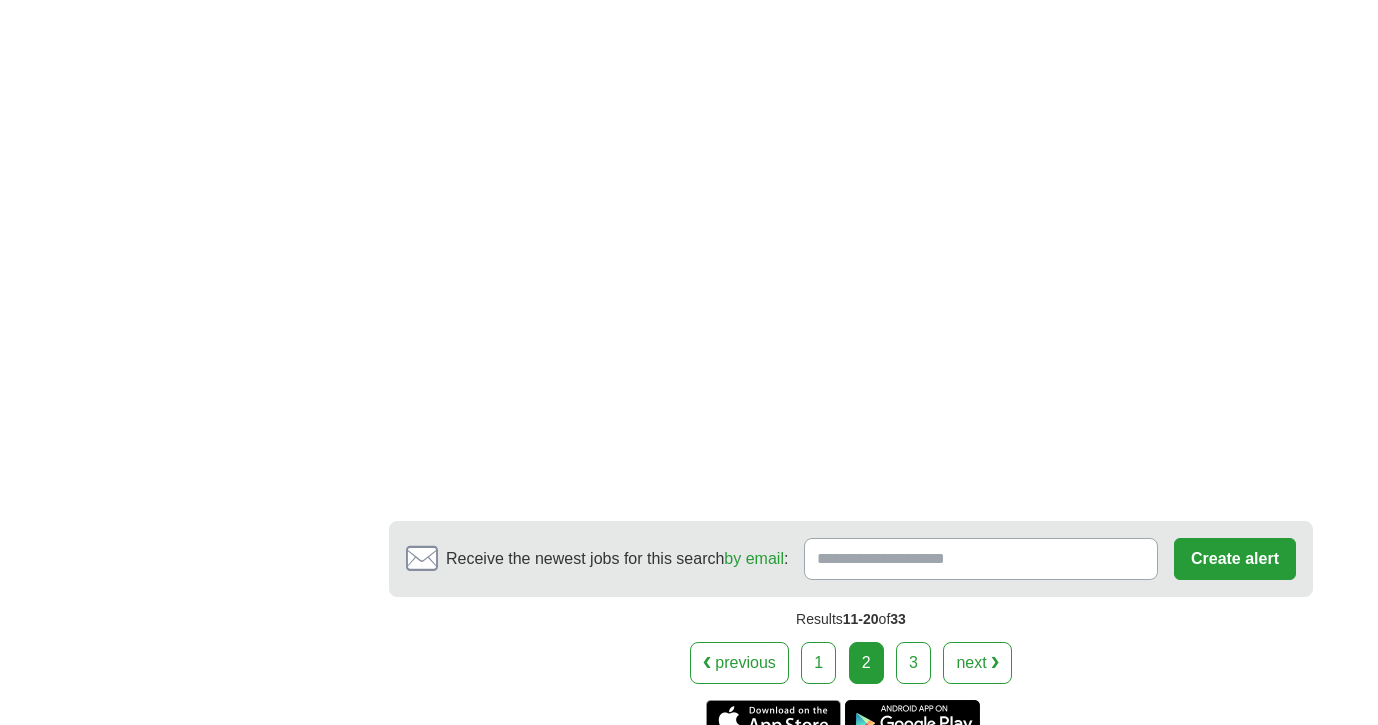 scroll, scrollTop: 3756, scrollLeft: 0, axis: vertical 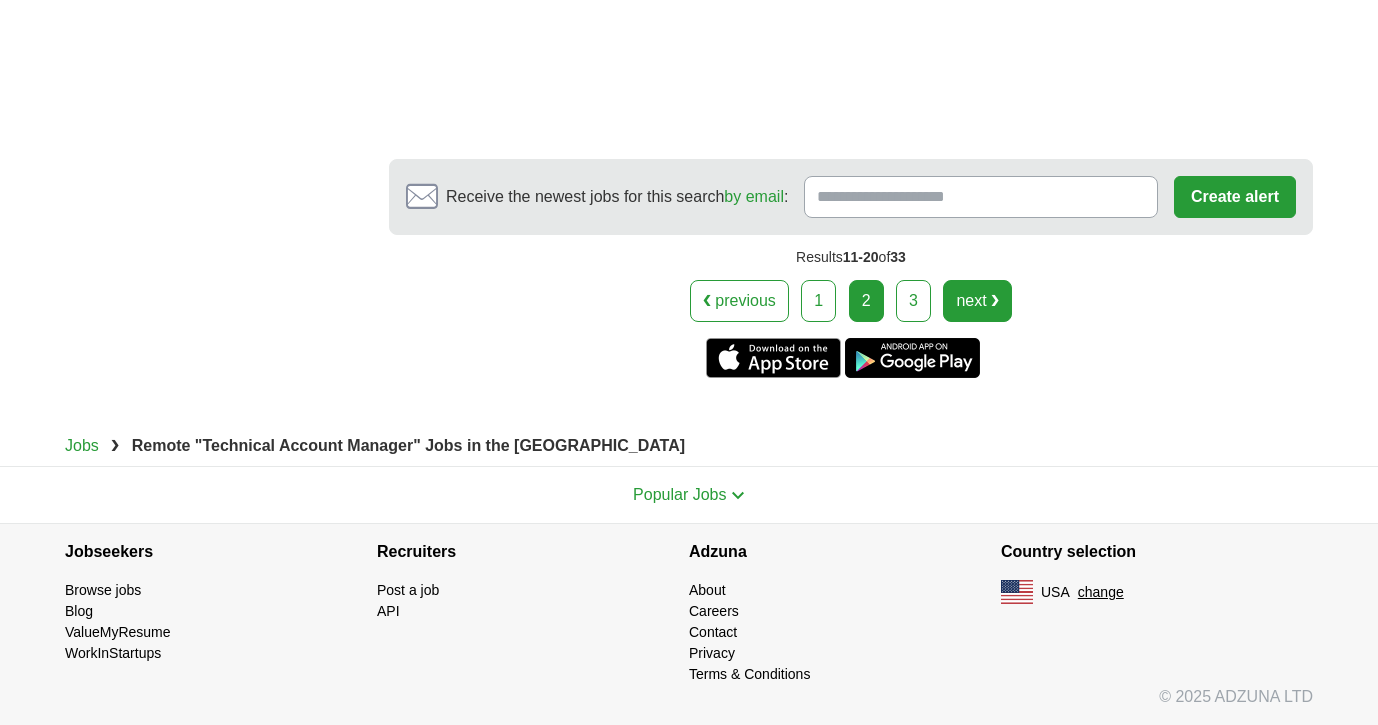 click on "next ❯" at bounding box center [977, 301] 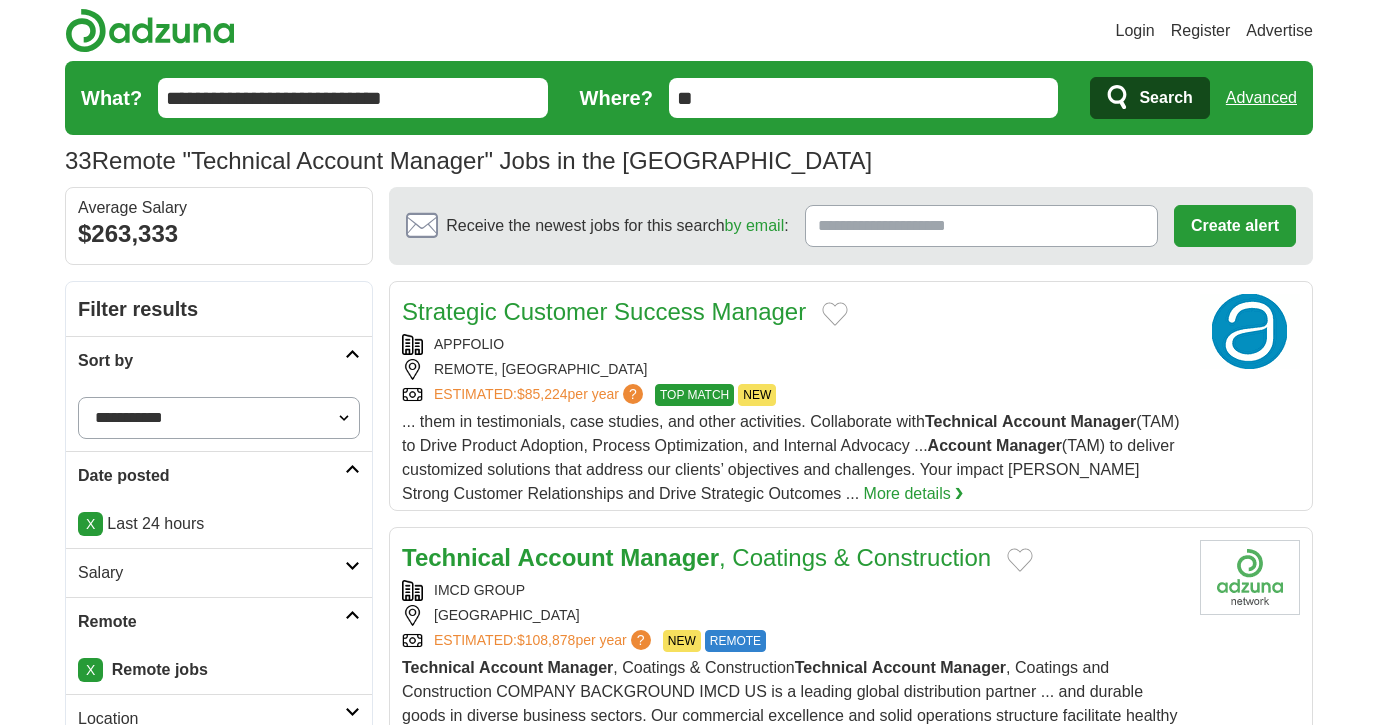 scroll, scrollTop: 0, scrollLeft: 0, axis: both 